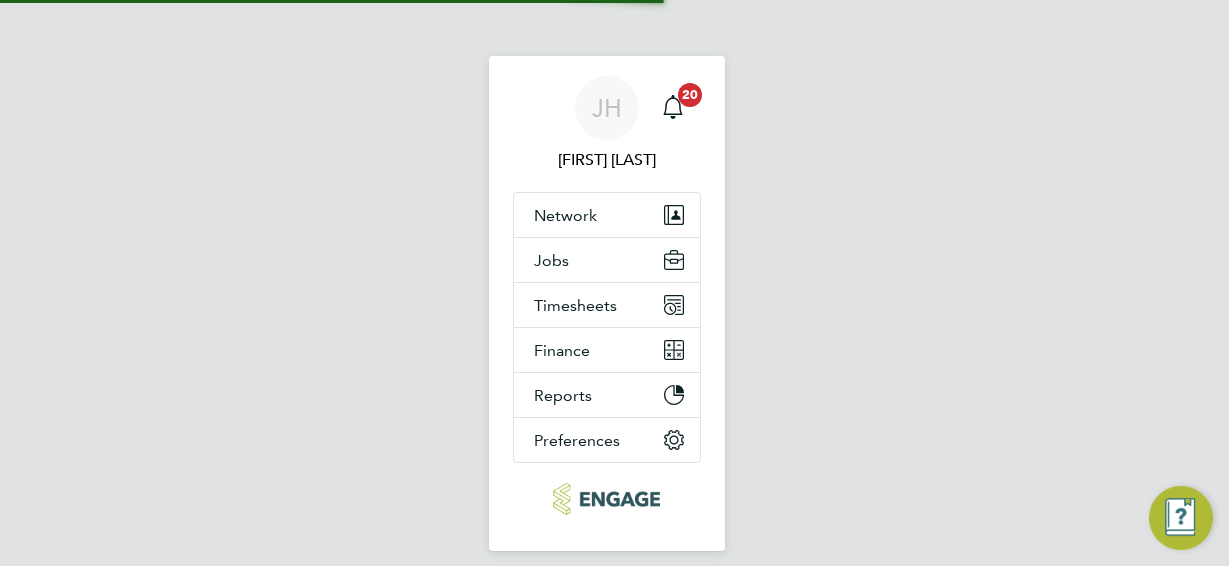 scroll, scrollTop: 0, scrollLeft: 0, axis: both 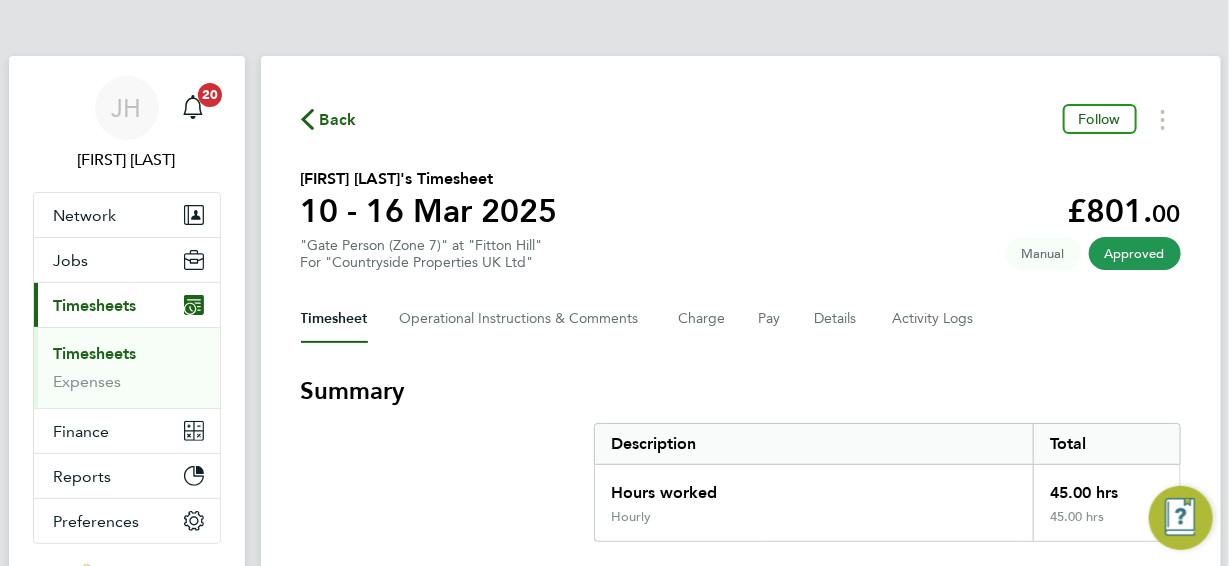 click on "Back" 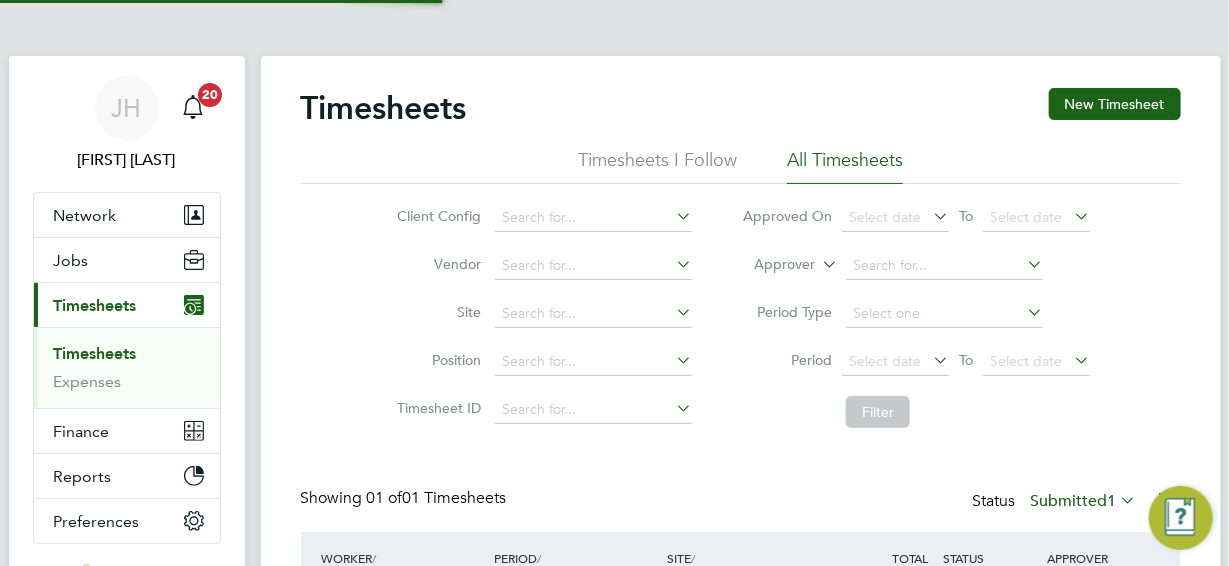 scroll, scrollTop: 10, scrollLeft: 10, axis: both 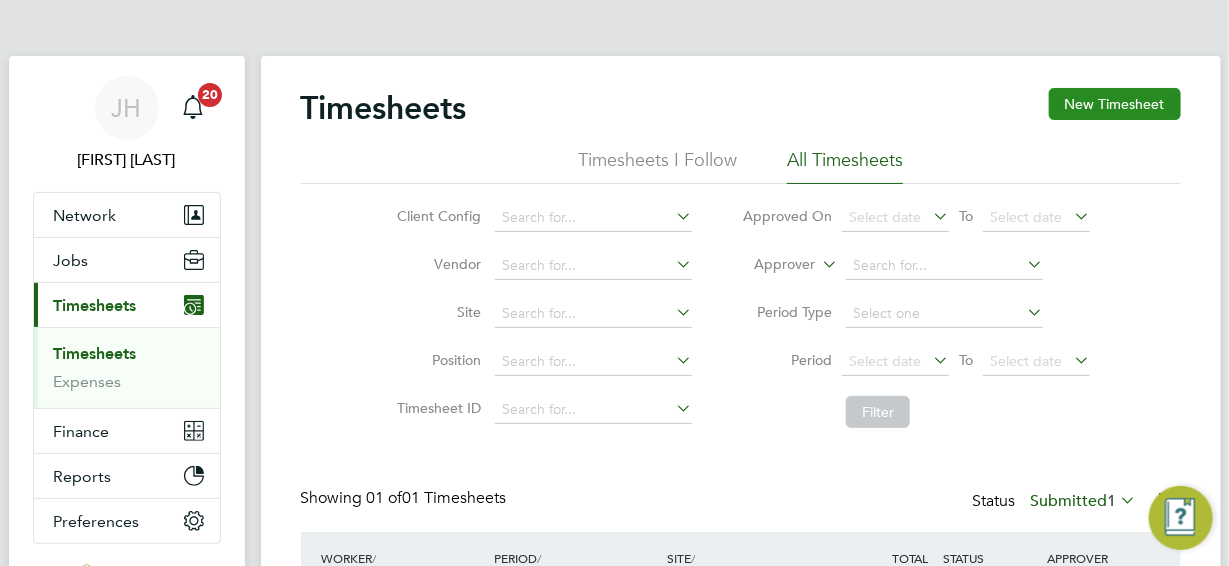click on "New Timesheet" 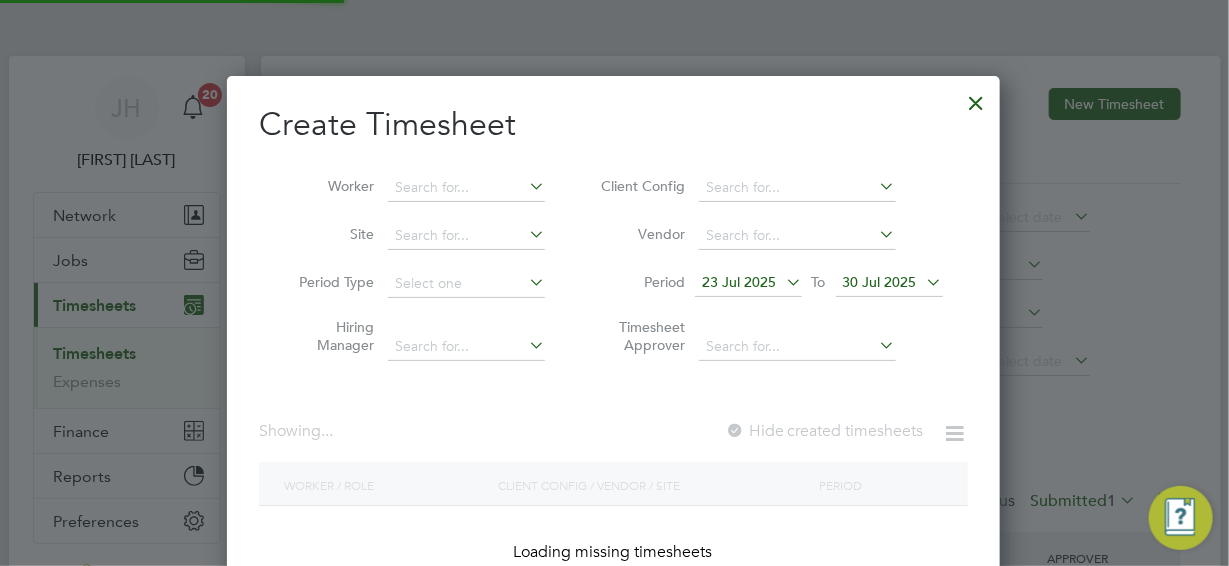 scroll, scrollTop: 9, scrollLeft: 10, axis: both 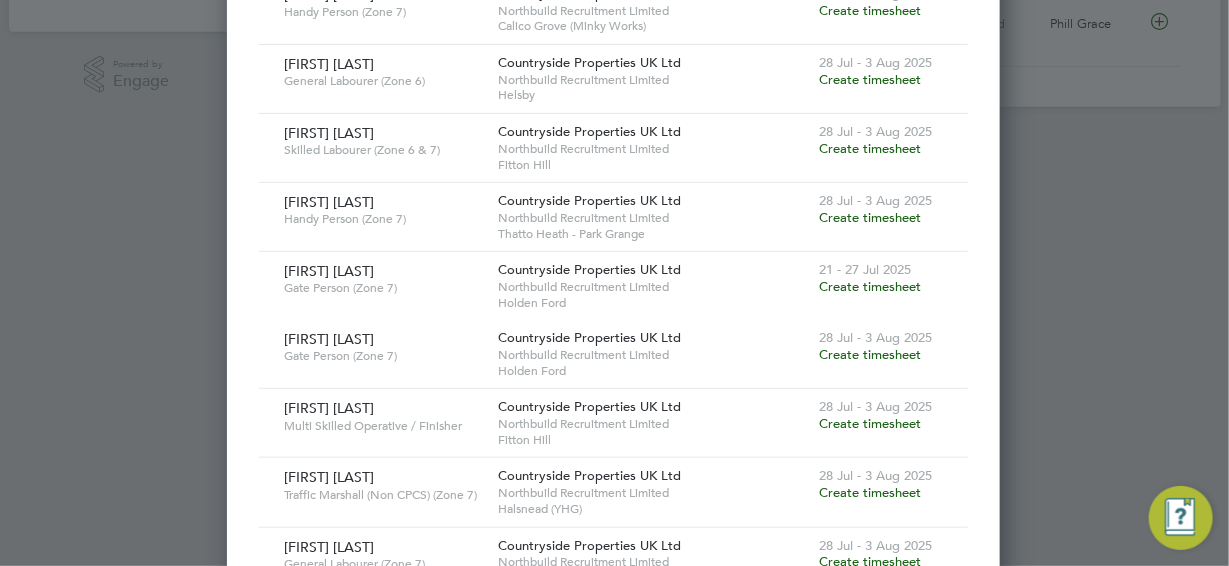 click on "Create timesheet" at bounding box center (870, 423) 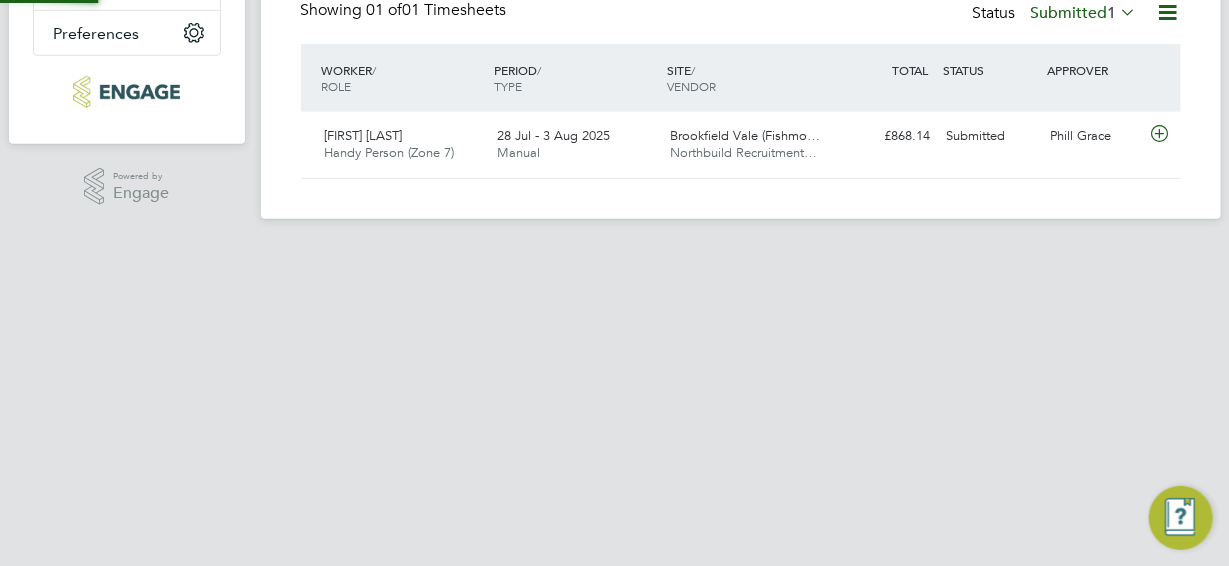 scroll, scrollTop: 375, scrollLeft: 0, axis: vertical 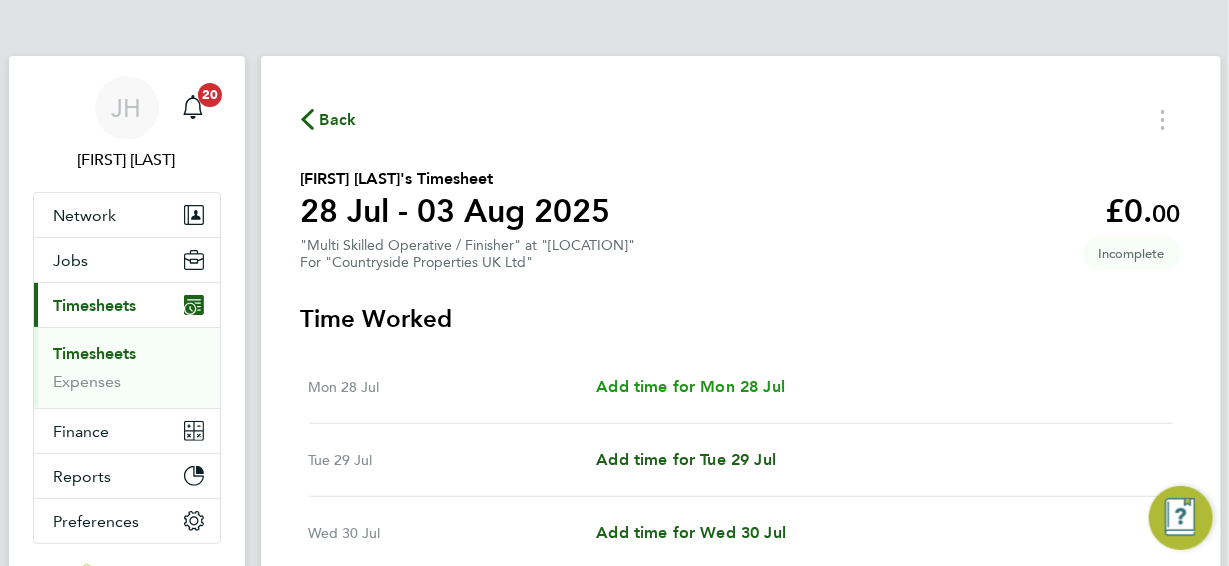 click on "Add time for Mon 28 Jul" at bounding box center [690, 386] 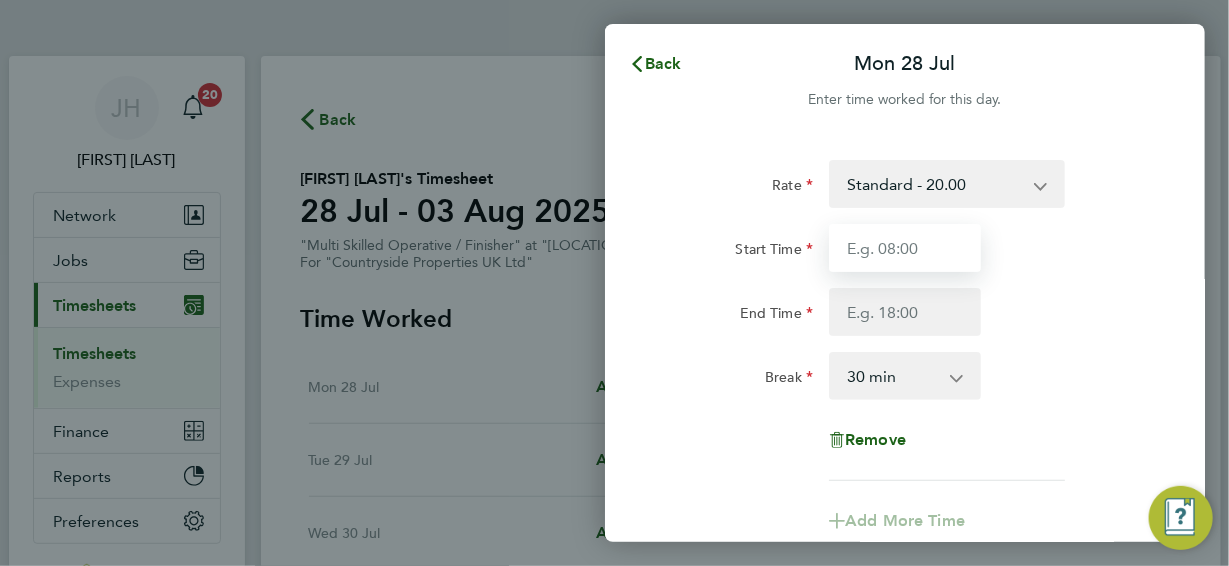 click on "Start Time" at bounding box center (905, 248) 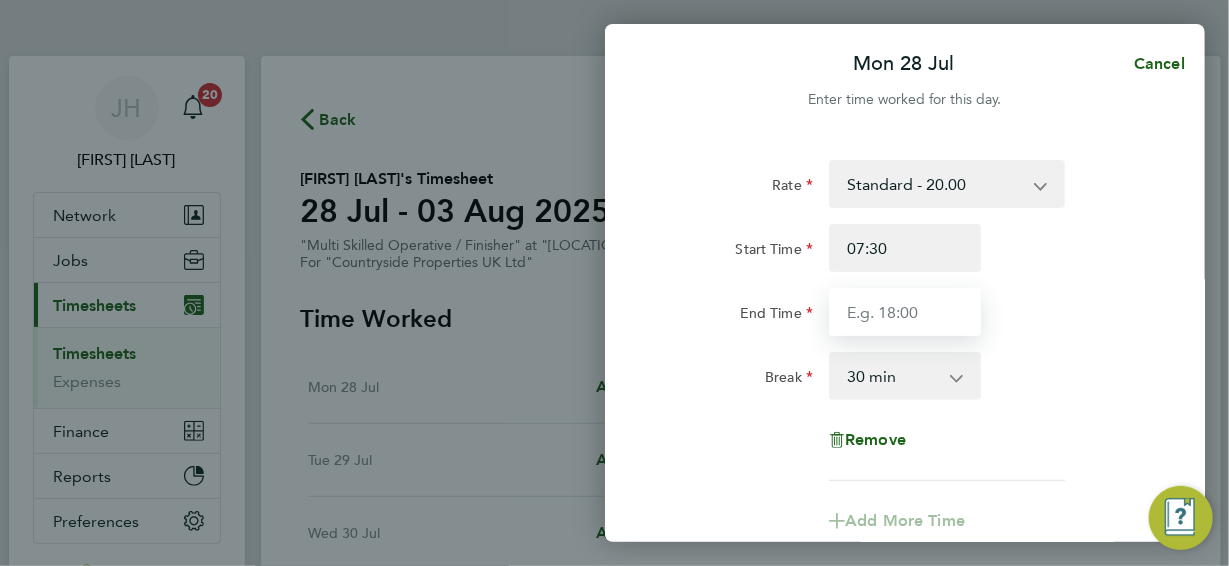 click on "End Time" at bounding box center (905, 312) 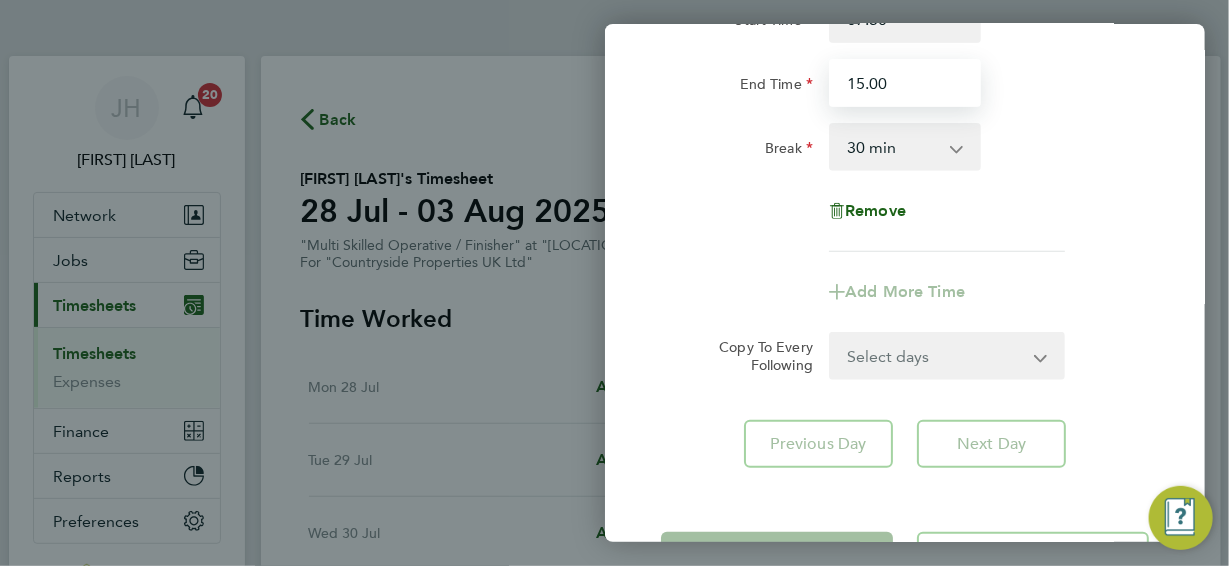 scroll, scrollTop: 200, scrollLeft: 0, axis: vertical 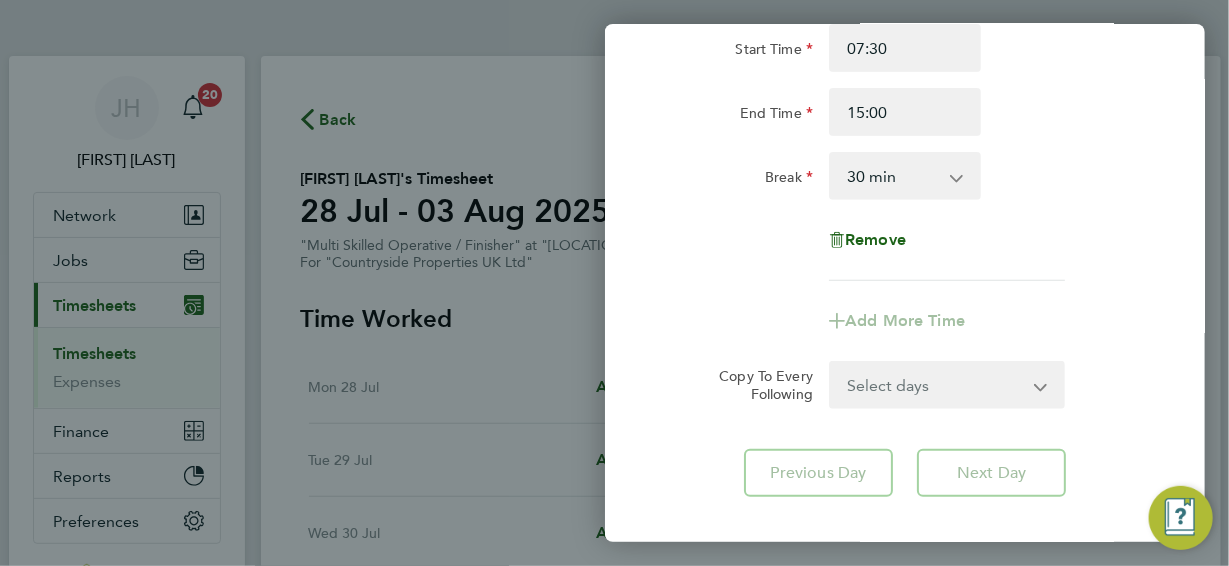 click on "Remove" 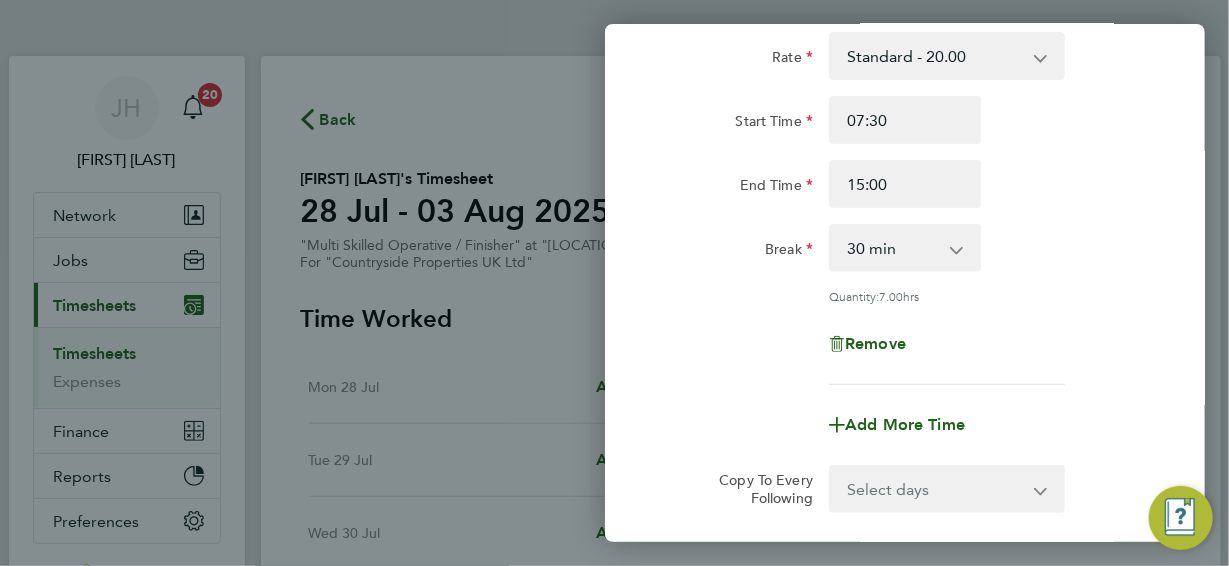 scroll, scrollTop: 99, scrollLeft: 0, axis: vertical 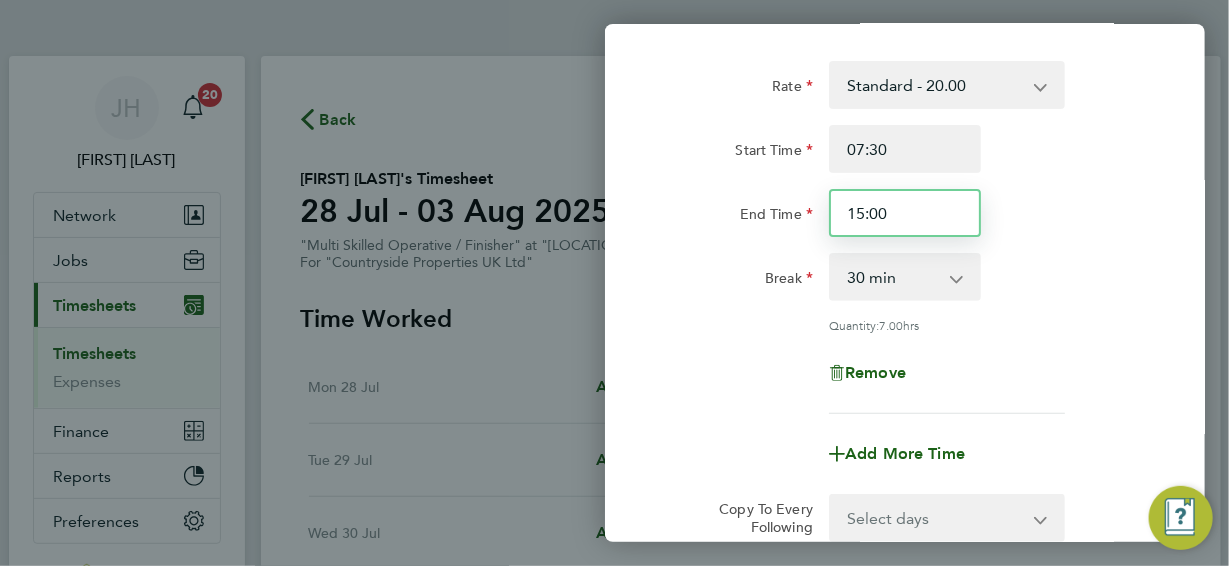 drag, startPoint x: 883, startPoint y: 208, endPoint x: 849, endPoint y: 218, distance: 35.44009 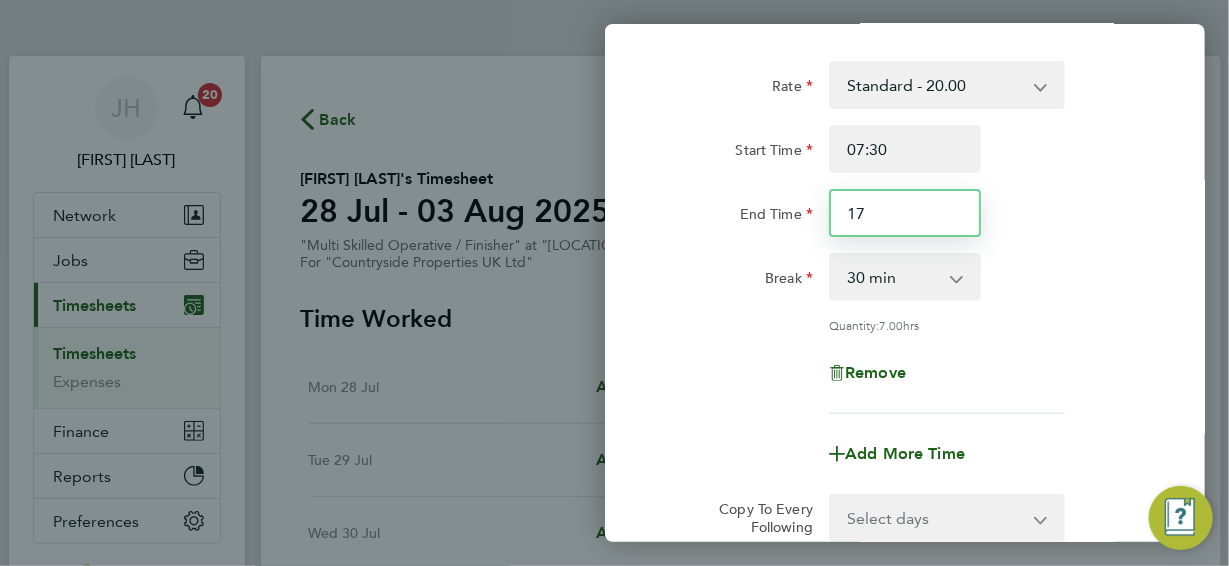 type on "17:00" 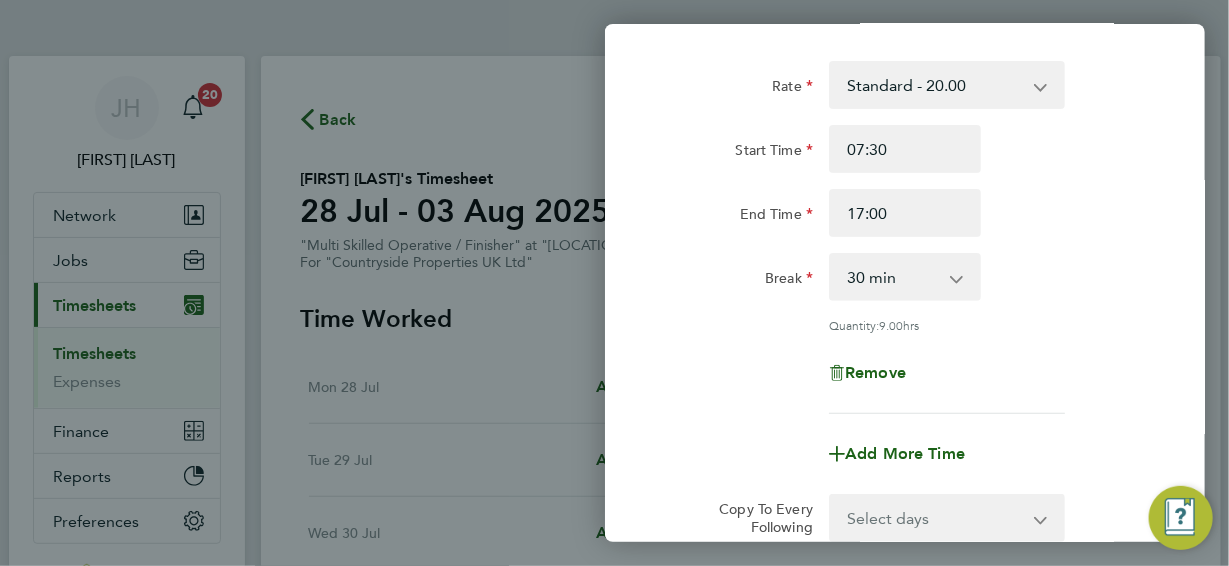 click on "Rate  Standard - 20.00
Start Time 07:30 End Time 17:00 Break  0 min   15 min   30 min   45 min   60 min   75 min   90 min
Quantity:  9.00  hrs
Remove" 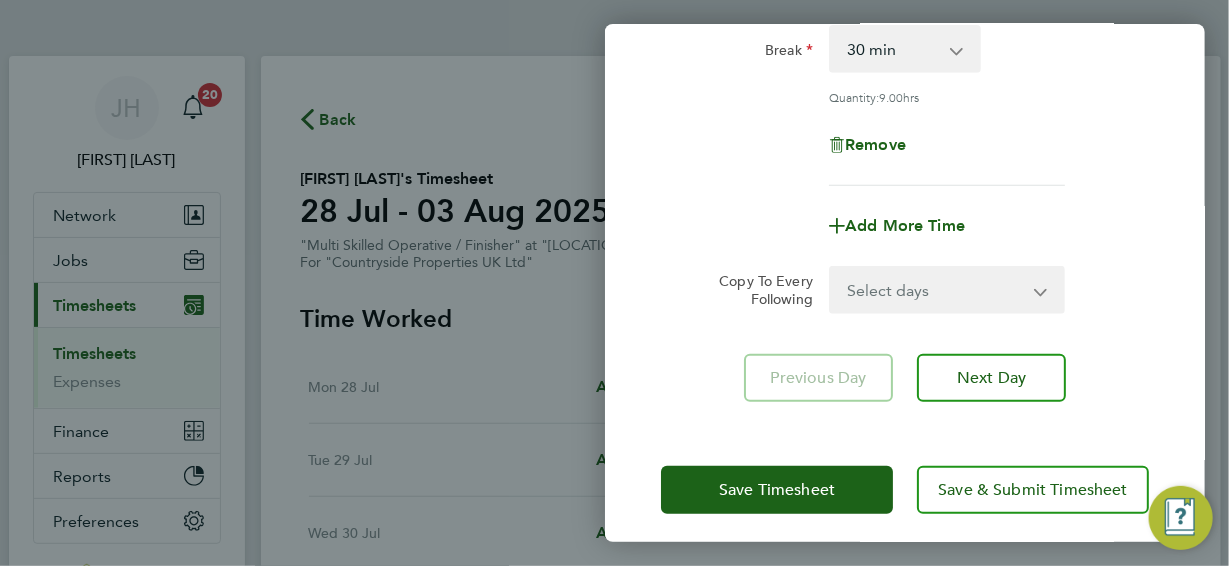 scroll, scrollTop: 336, scrollLeft: 0, axis: vertical 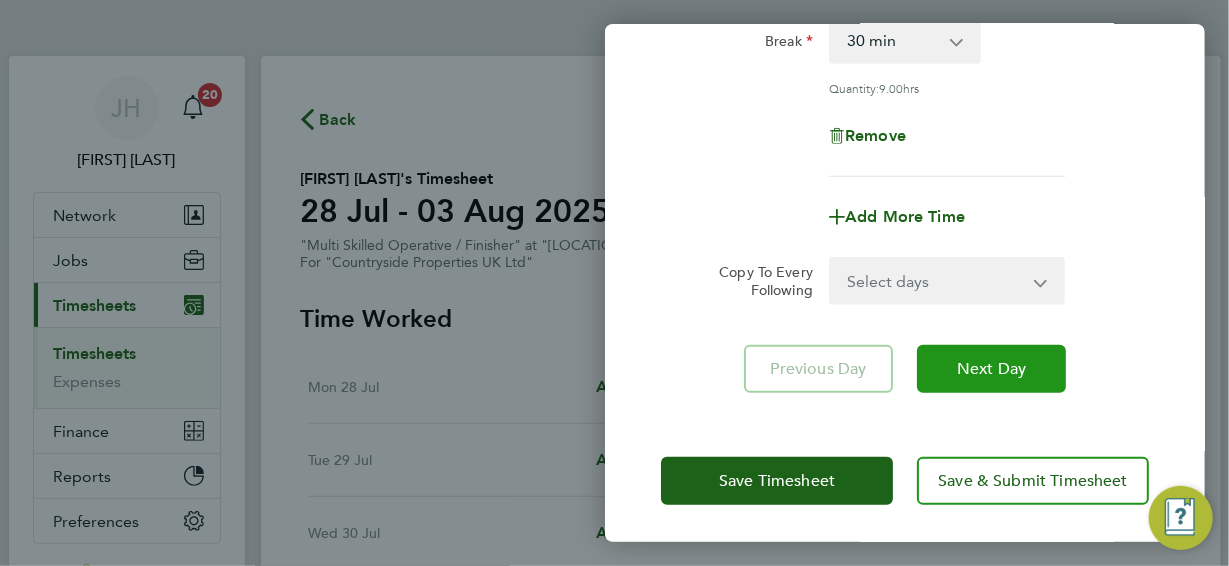 click on "Next Day" 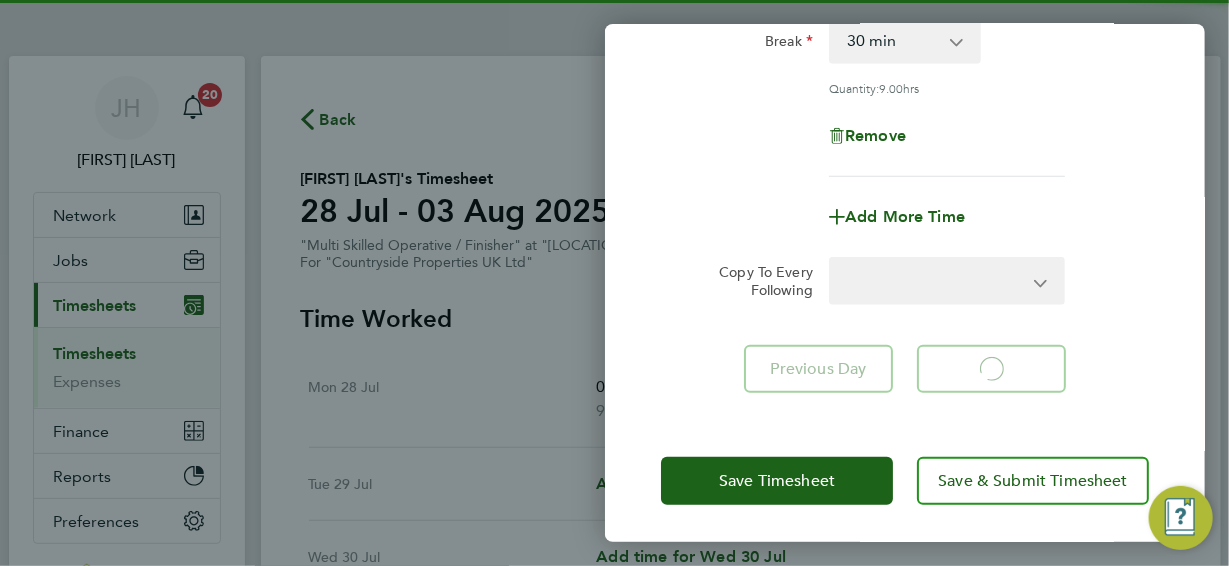 select on "30" 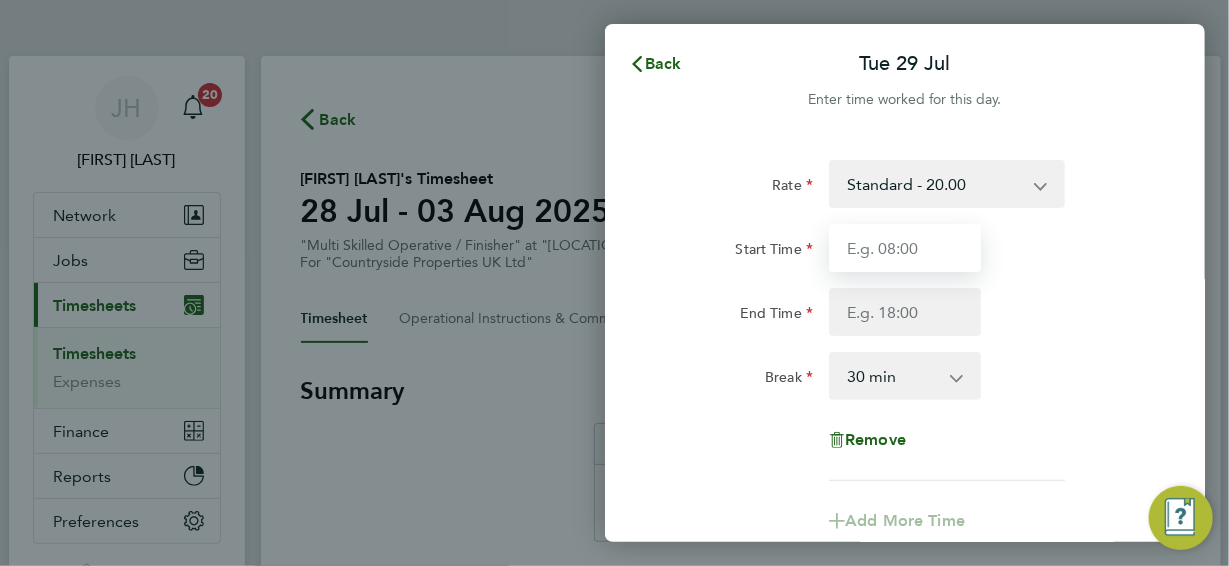 click on "Start Time" at bounding box center (905, 248) 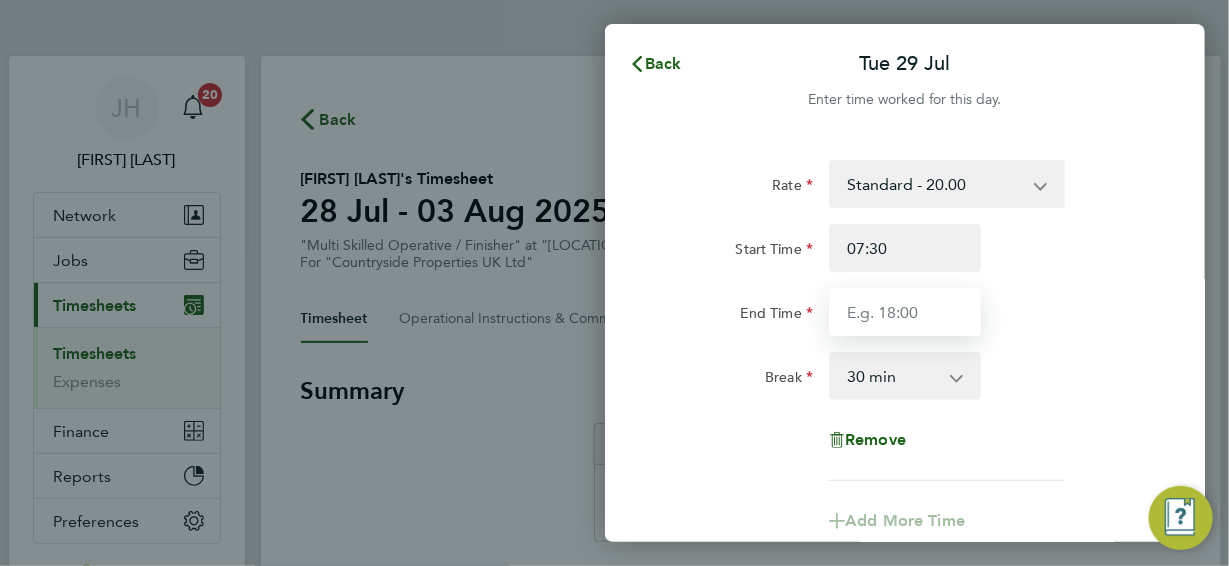 click on "End Time" at bounding box center [905, 312] 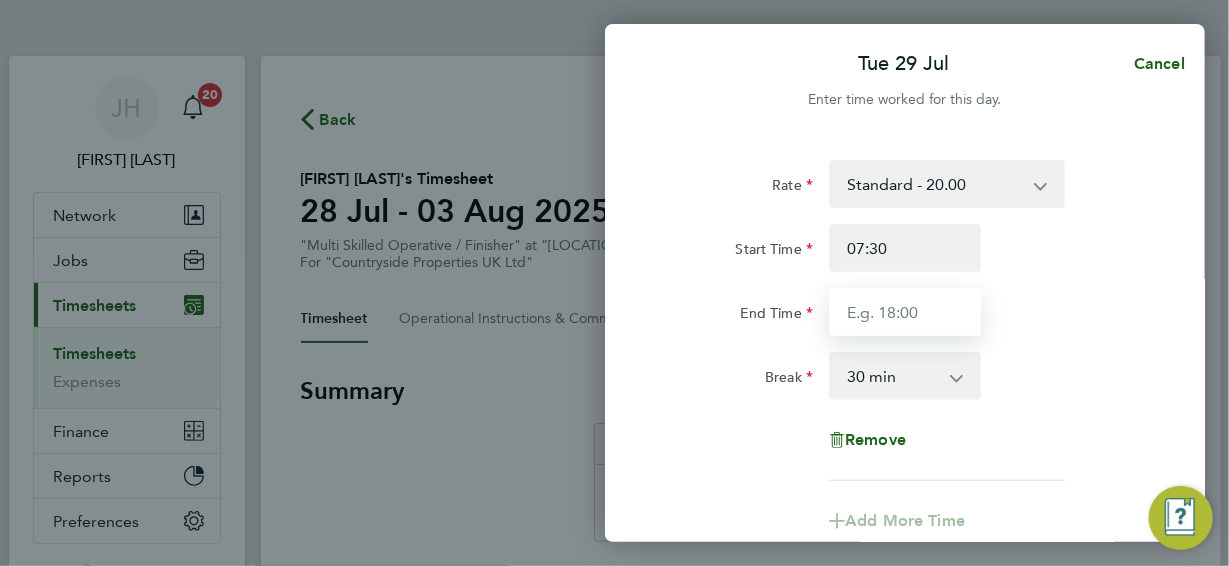 type on "17:00" 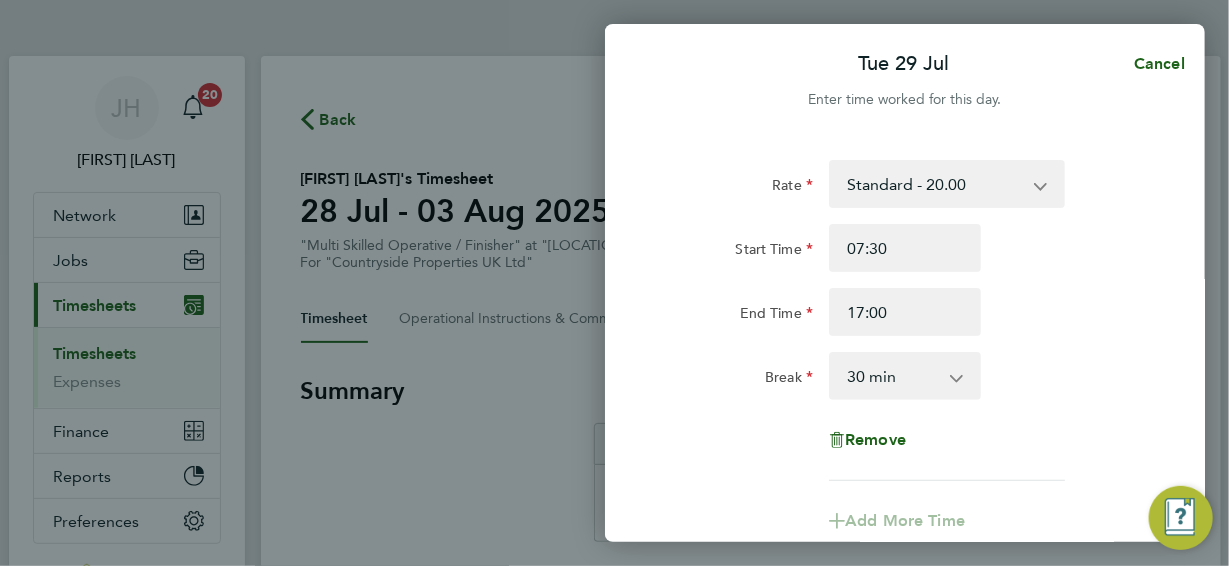 click on "Rate  Standard - 20.00
Start Time 07:30 End Time 17:00 Break  0 min   15 min   30 min   45 min   60 min   75 min   90 min
Remove" 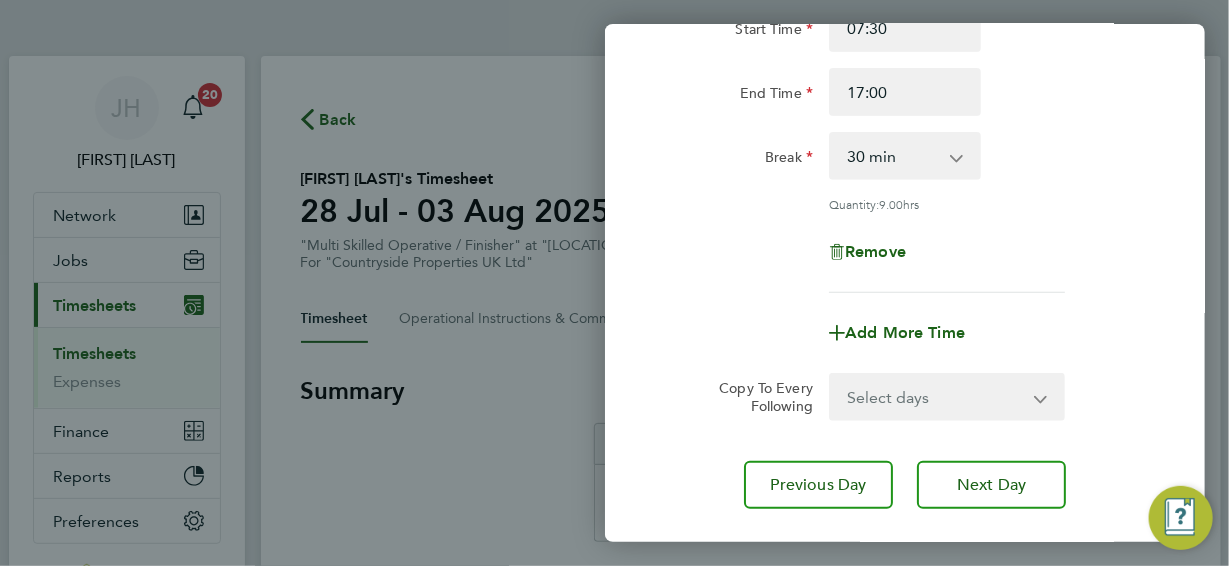 scroll, scrollTop: 300, scrollLeft: 0, axis: vertical 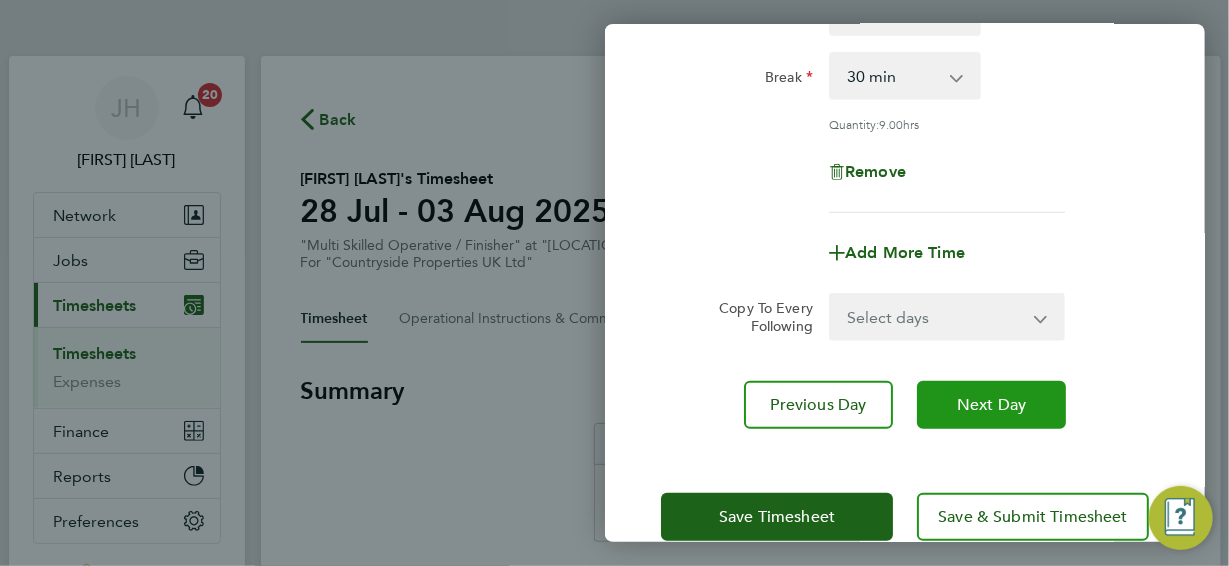 click on "Next Day" 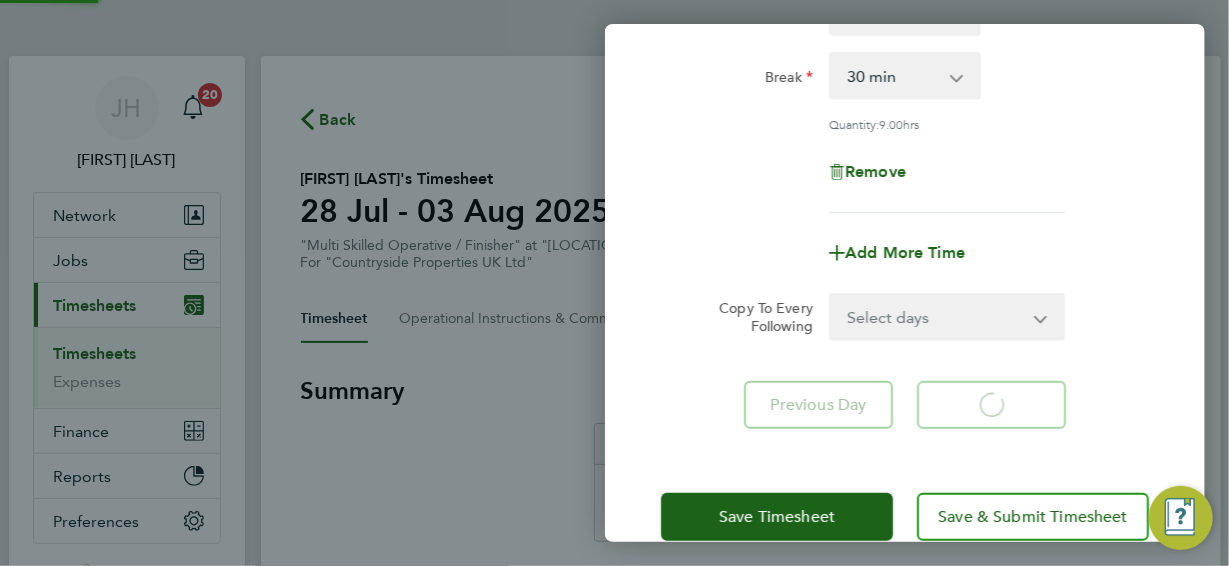 select on "30" 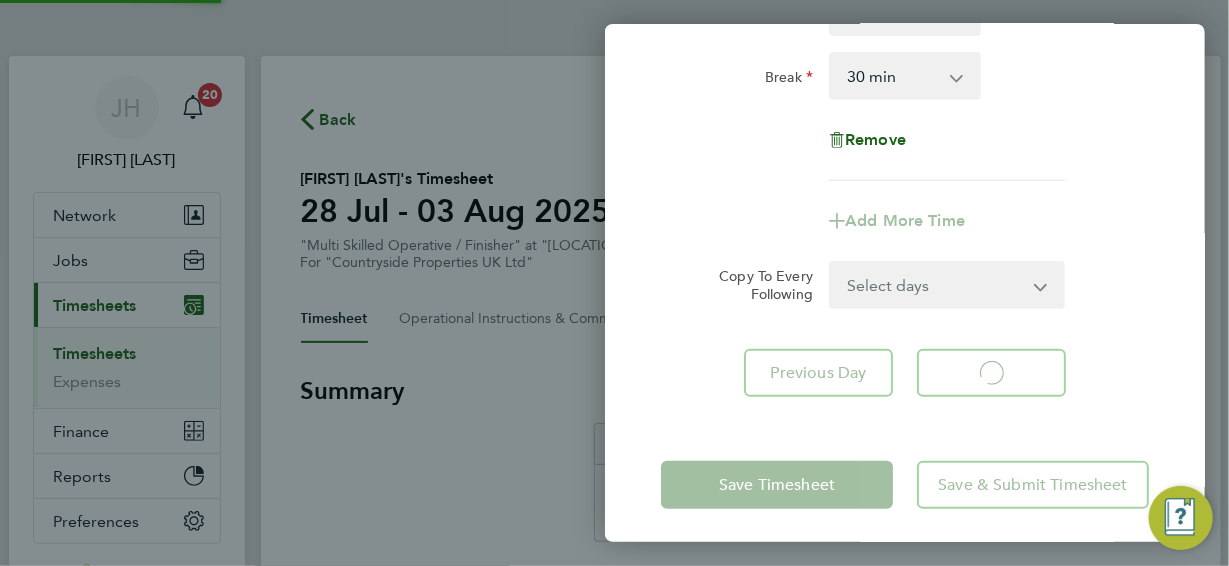 select on "30" 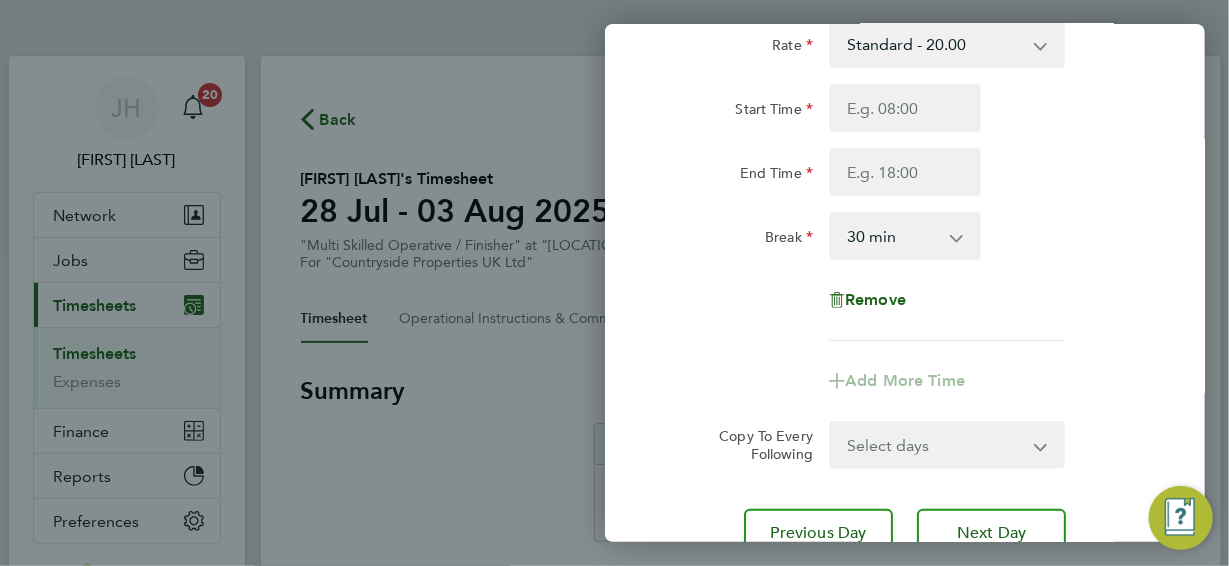 scroll, scrollTop: 0, scrollLeft: 0, axis: both 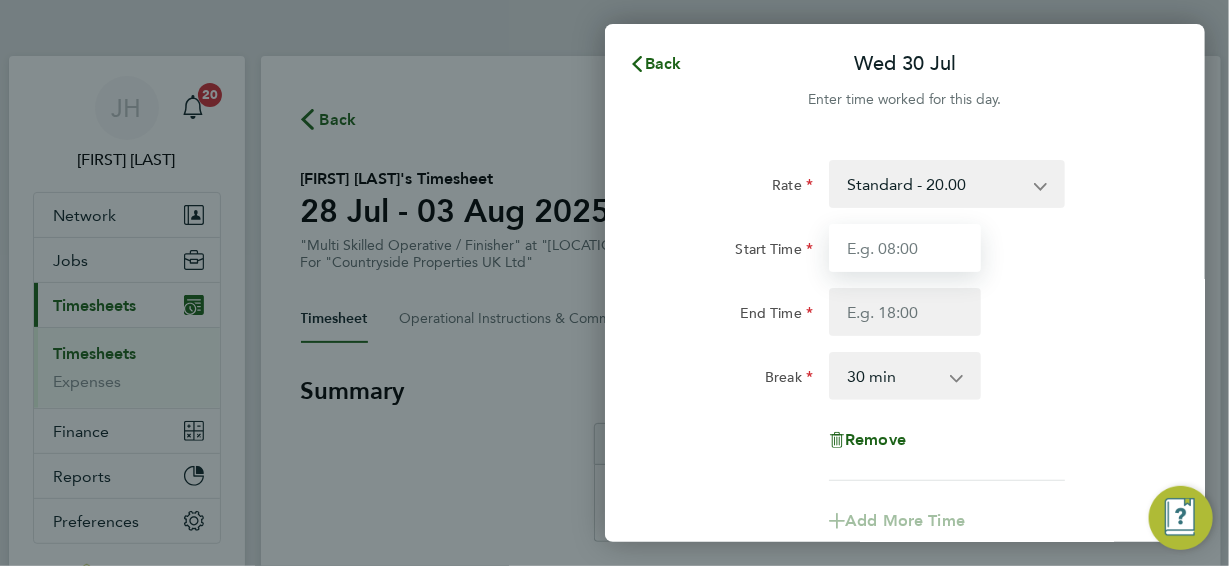 click on "Start Time" at bounding box center [905, 248] 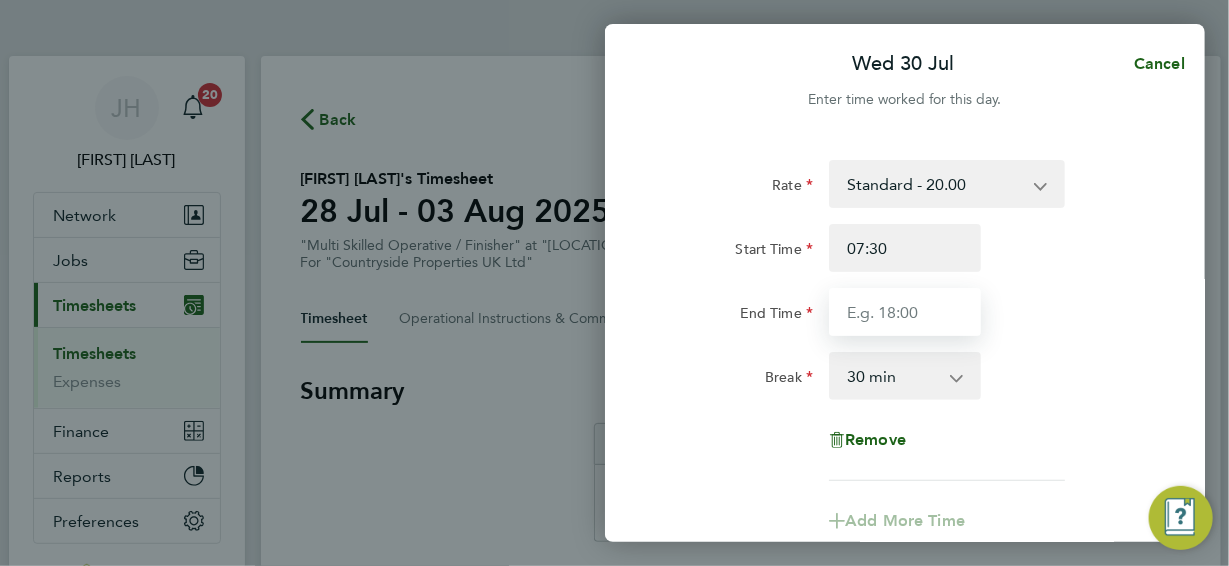 click on "End Time" at bounding box center (905, 312) 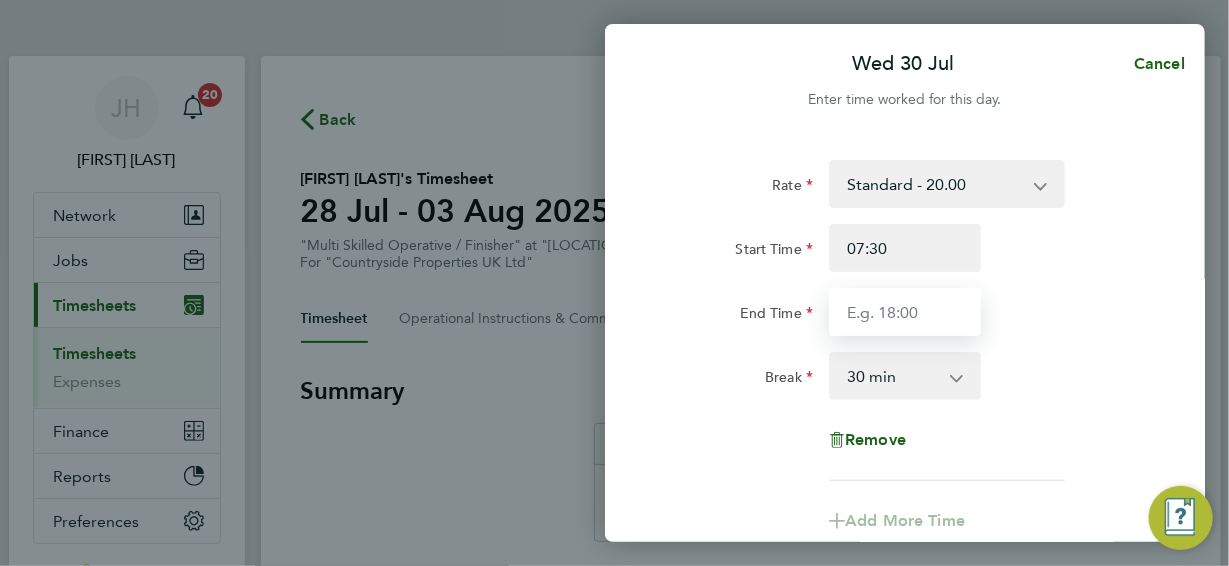 type on "17:00" 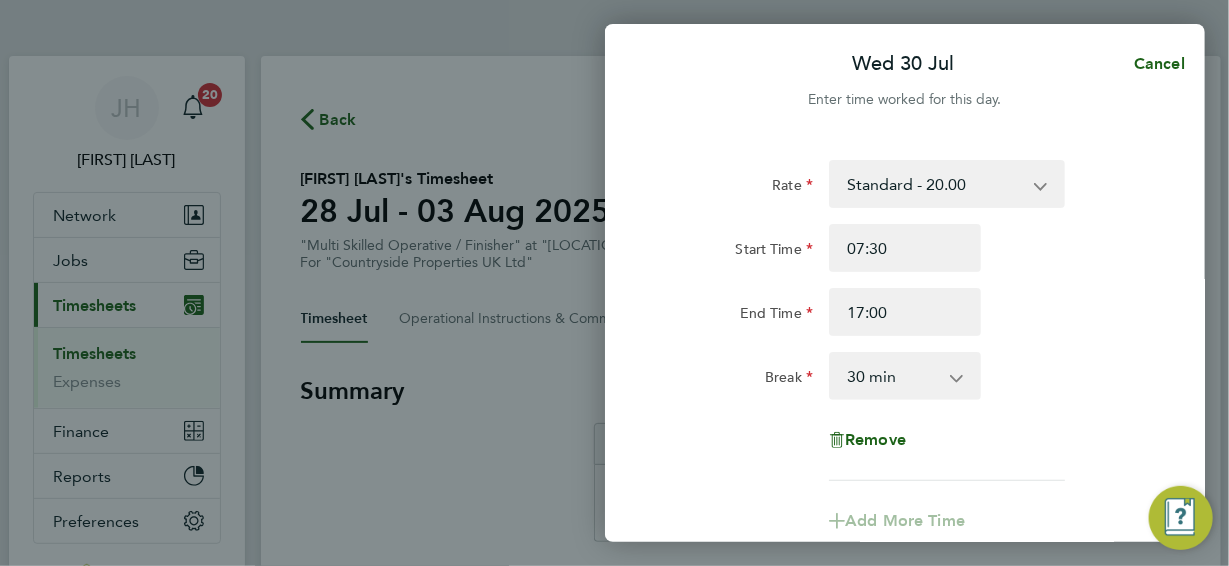 click on "Rate  Standard - 20.00
Start Time 07:30 End Time 17:00 Break  0 min   15 min   30 min   45 min   60 min   75 min   90 min
Remove" 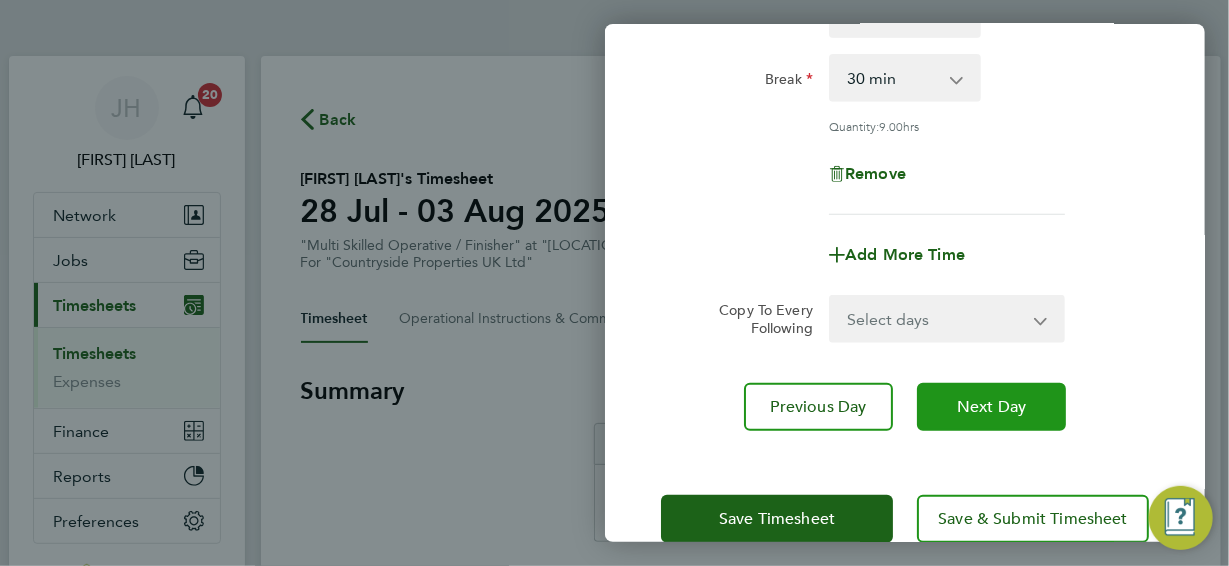scroll, scrollTop: 336, scrollLeft: 0, axis: vertical 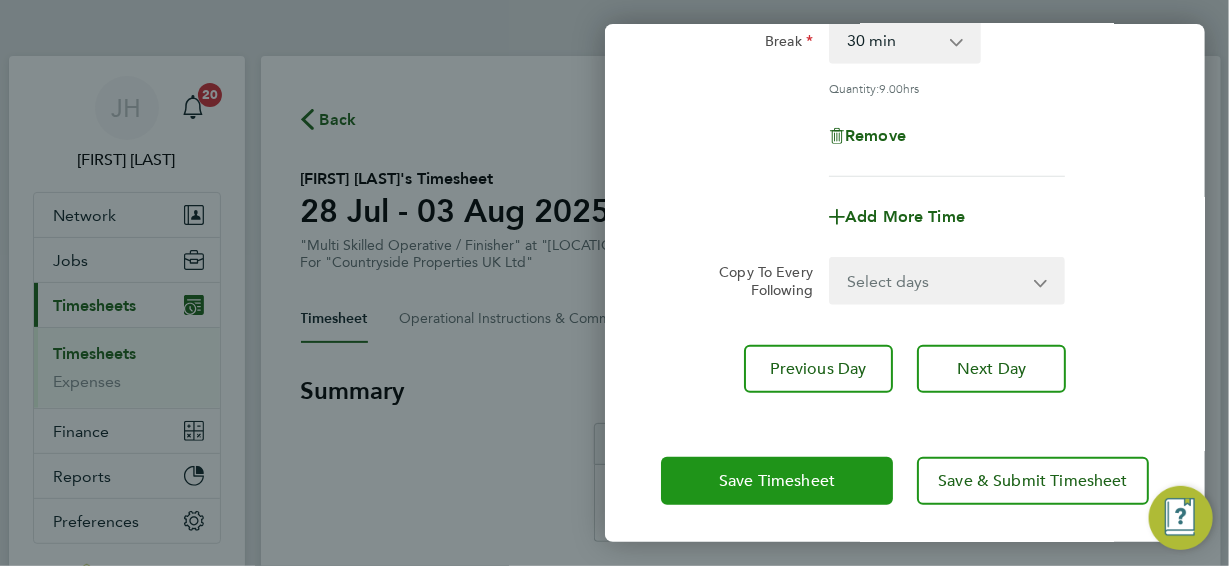 click on "Save Timesheet" 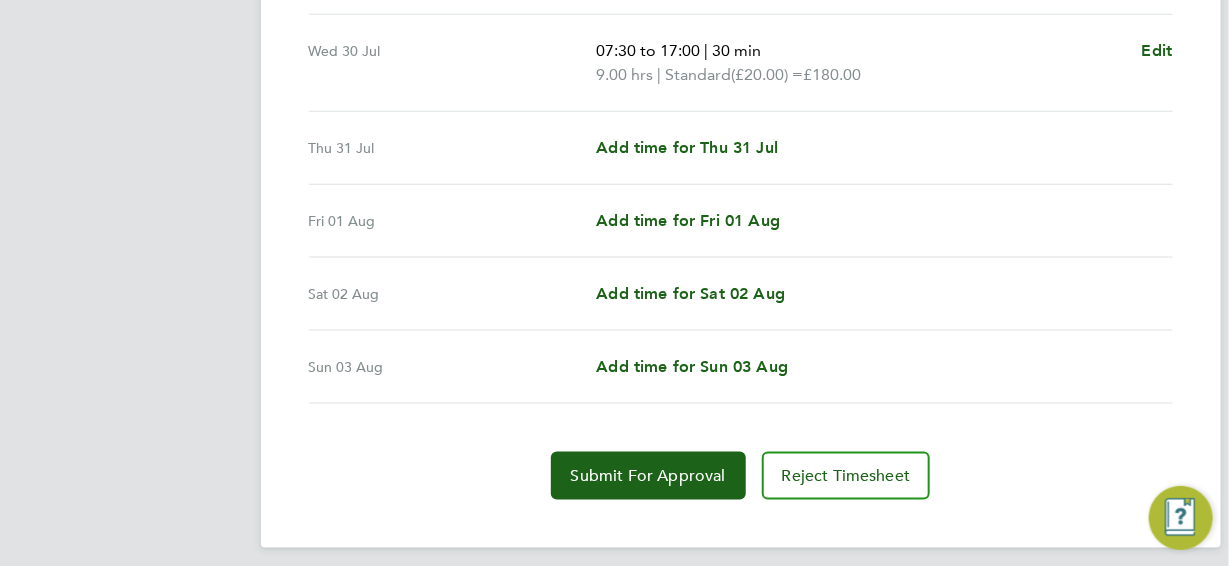 scroll, scrollTop: 826, scrollLeft: 0, axis: vertical 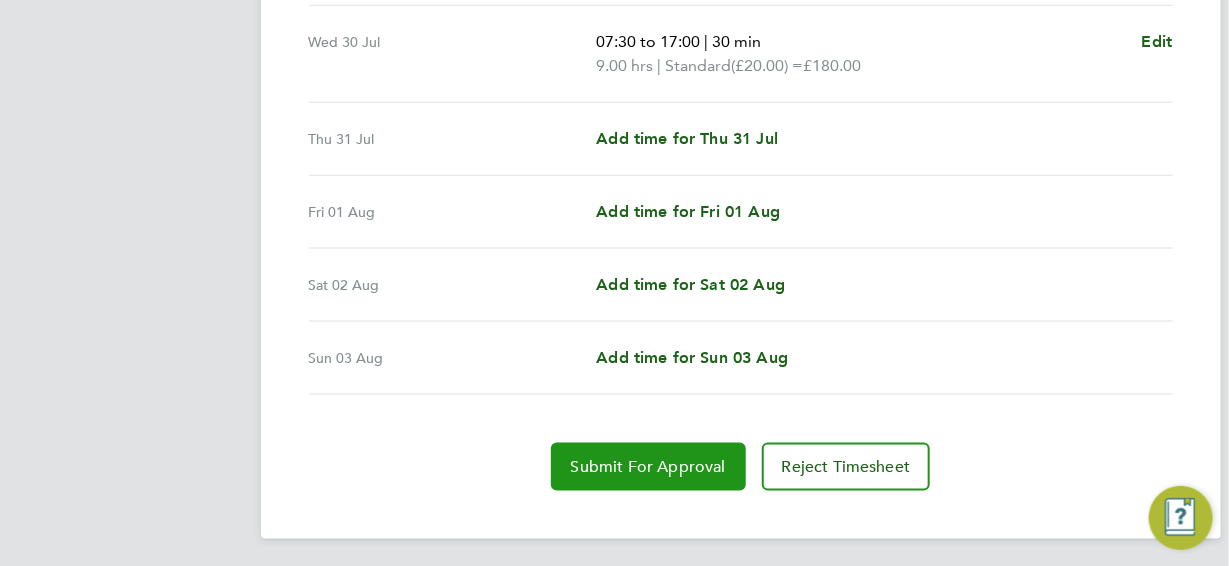 click on "Submit For Approval" 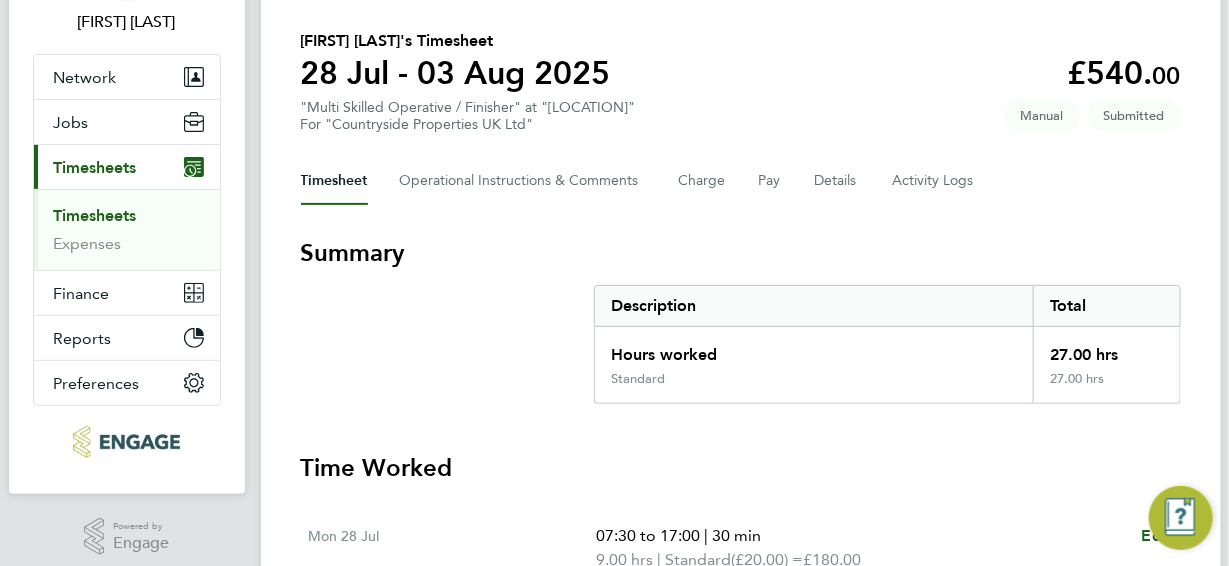 scroll, scrollTop: 0, scrollLeft: 0, axis: both 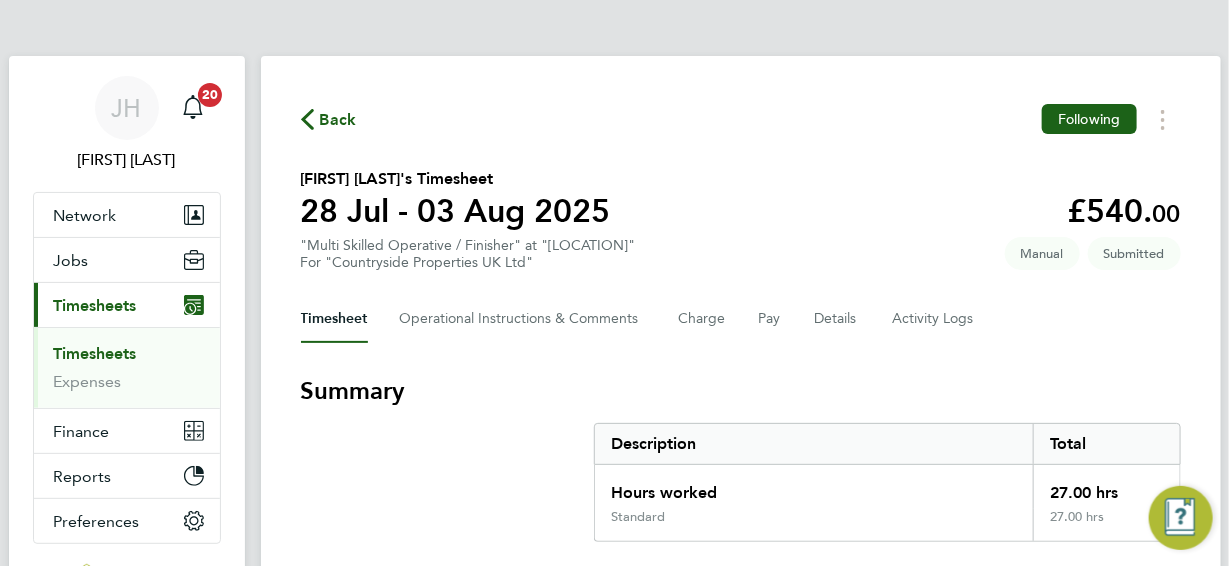click on "Back" 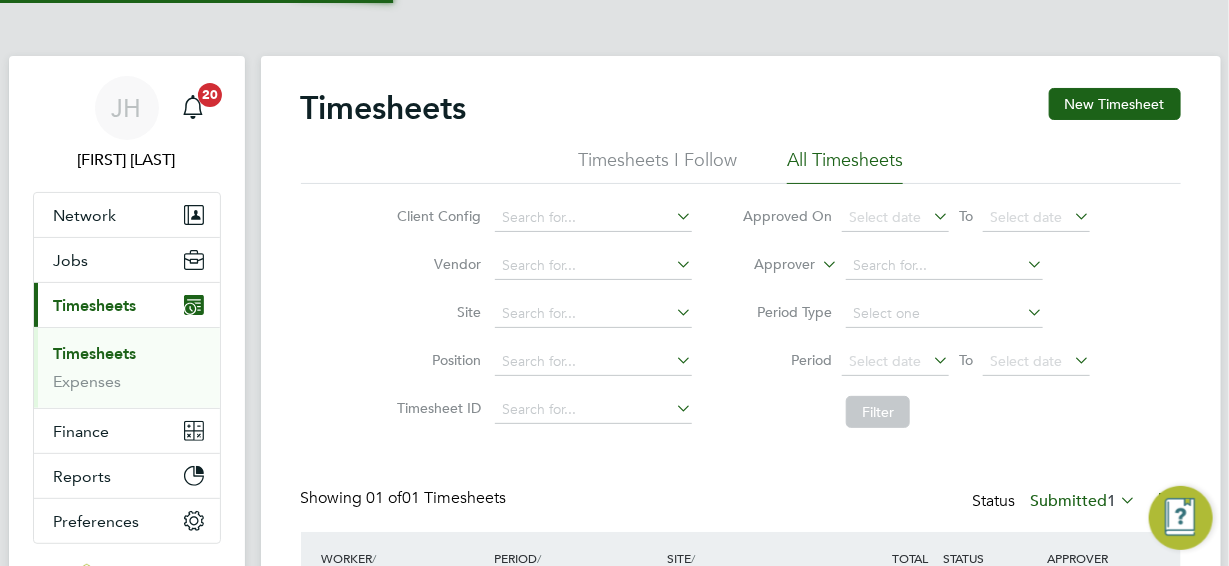 scroll, scrollTop: 10, scrollLeft: 10, axis: both 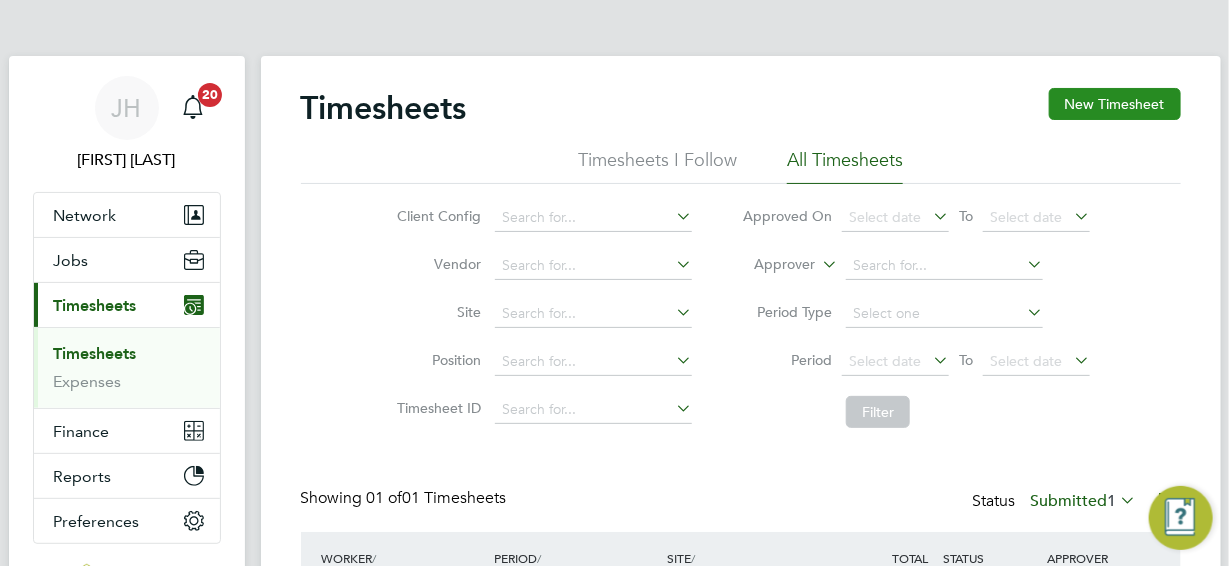 click on "New Timesheet" 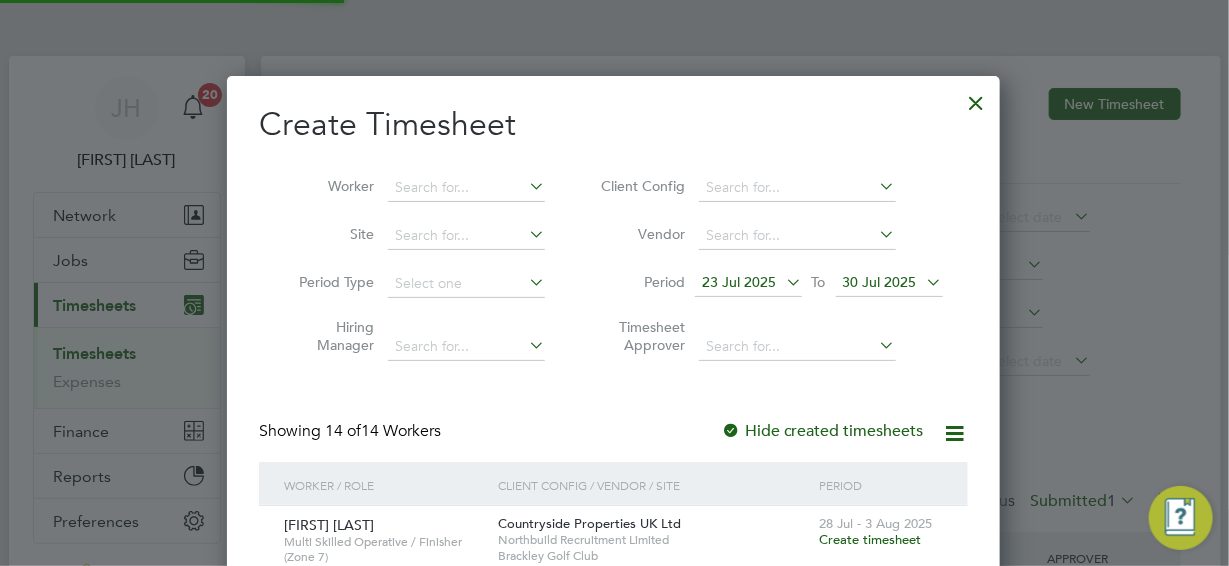 scroll, scrollTop: 9, scrollLeft: 10, axis: both 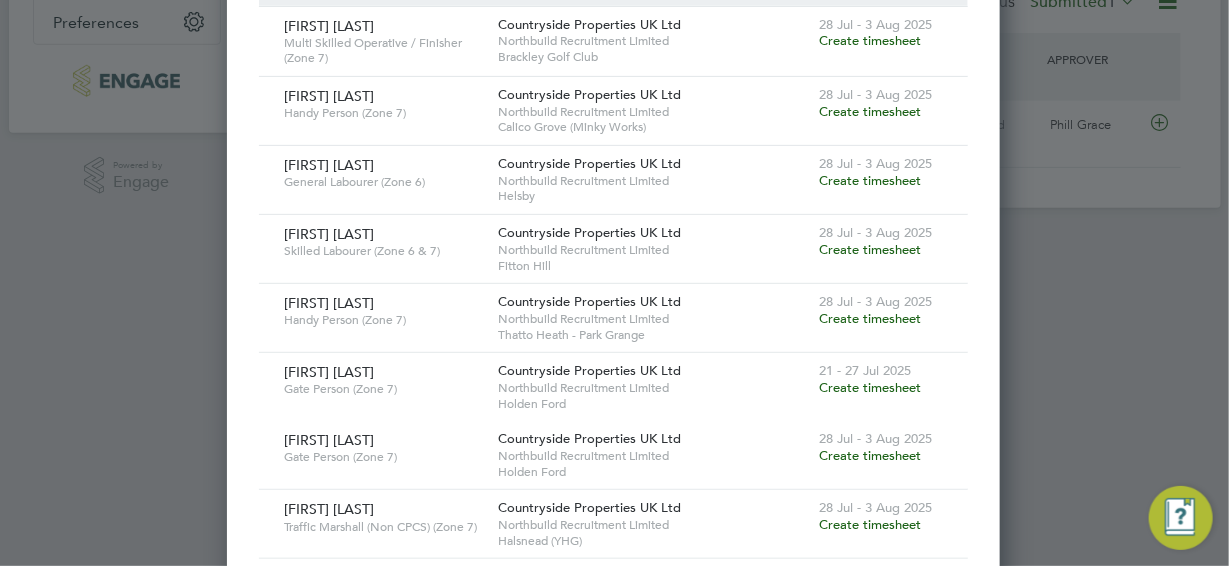 click on "Create timesheet" at bounding box center (870, 249) 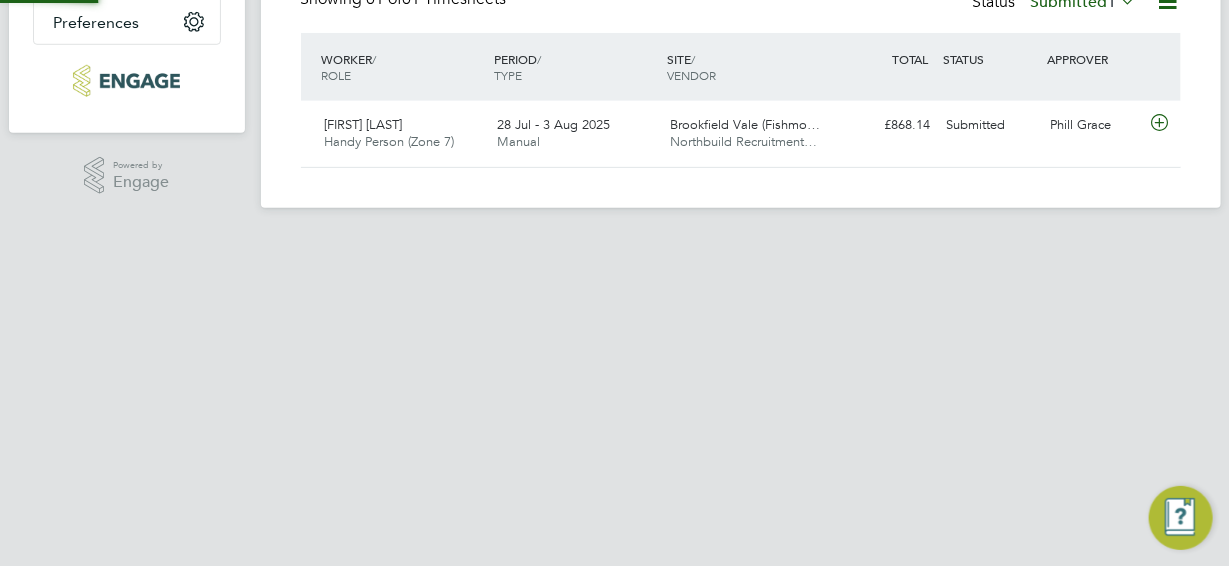scroll, scrollTop: 417, scrollLeft: 0, axis: vertical 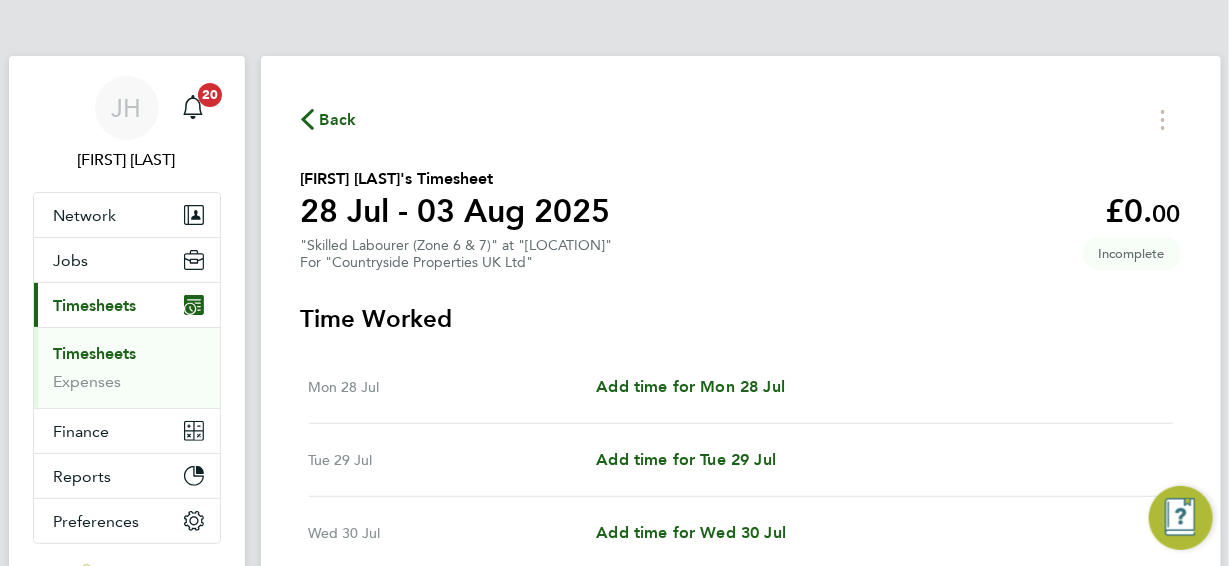 click on "Add time for Mon 28 Jul   Add time for Mon 28 Jul" at bounding box center (884, 387) 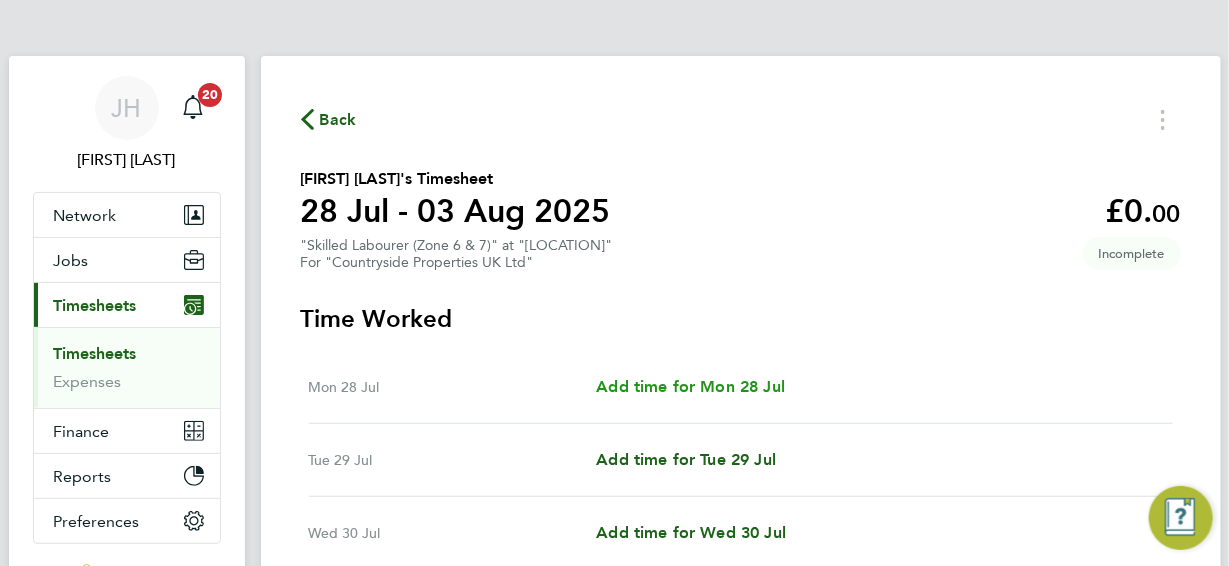 click on "Add time for Mon 28 Jul" at bounding box center (690, 386) 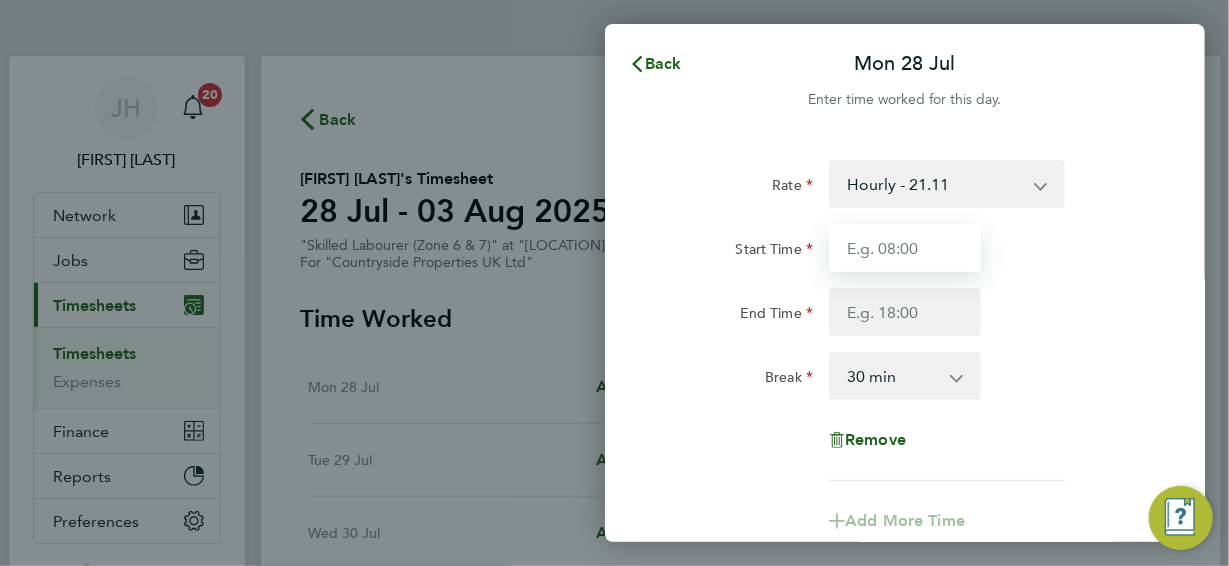 click on "Start Time" at bounding box center (905, 248) 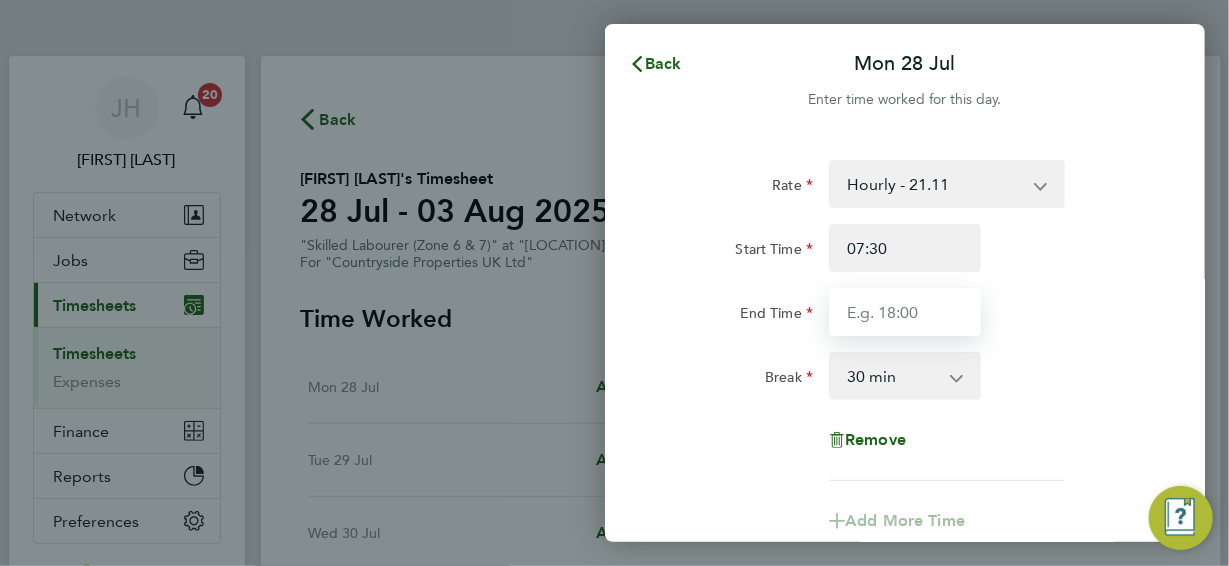 click on "End Time" at bounding box center [905, 312] 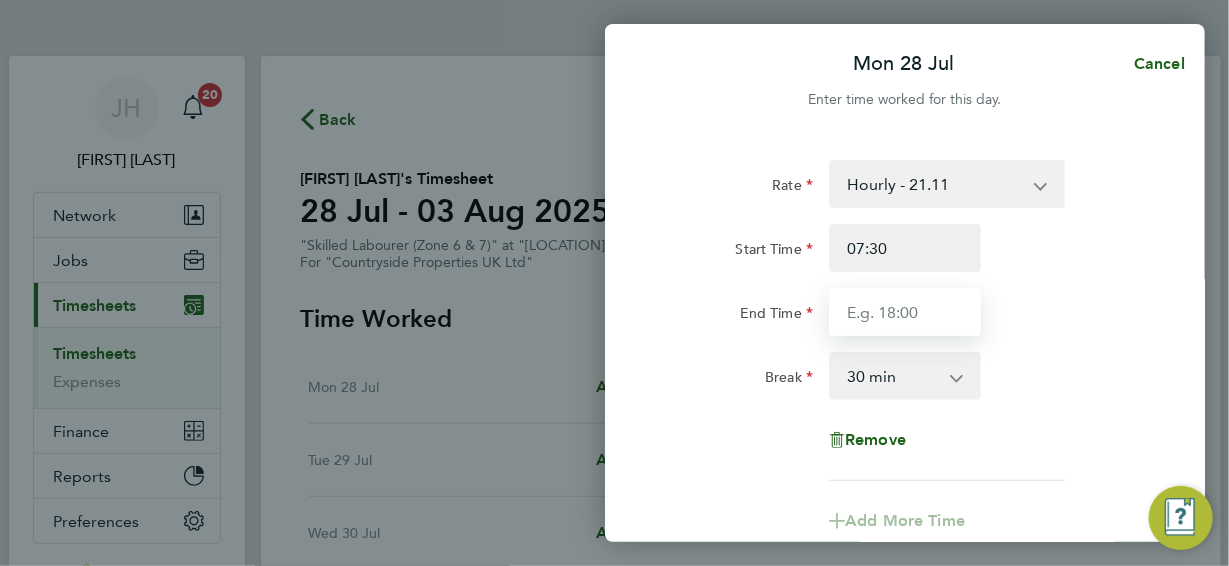type on "17:00" 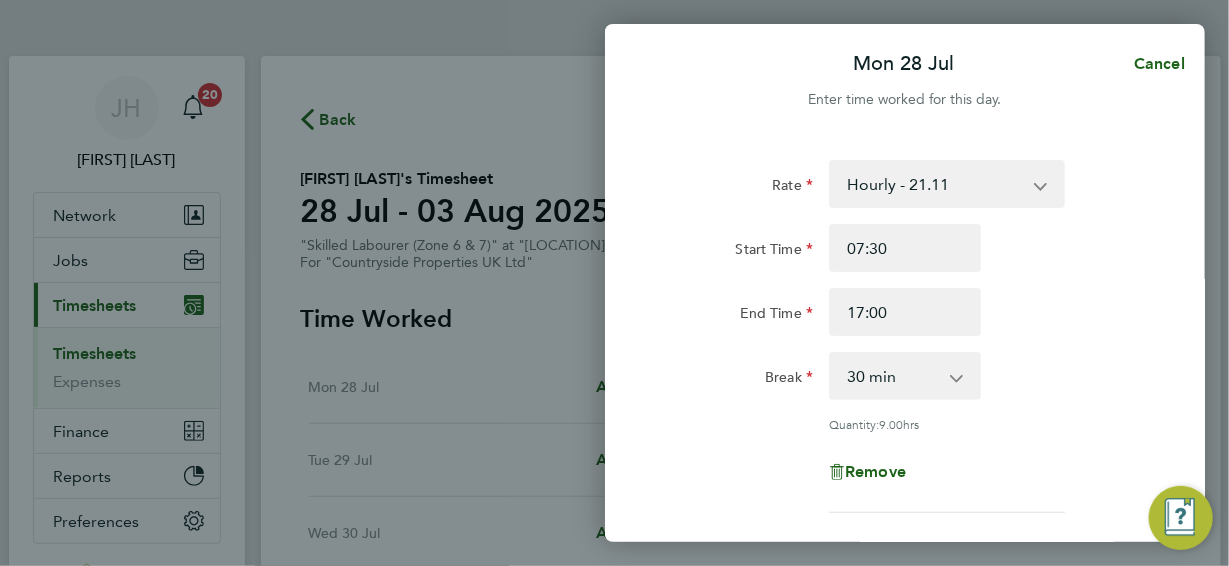 click on "Rate  Hourly - 21.11
Start Time 07:30 End Time 17:00 Break  0 min   15 min   30 min   45 min   60 min   75 min   90 min
Quantity:  9.00  hrs
Remove" 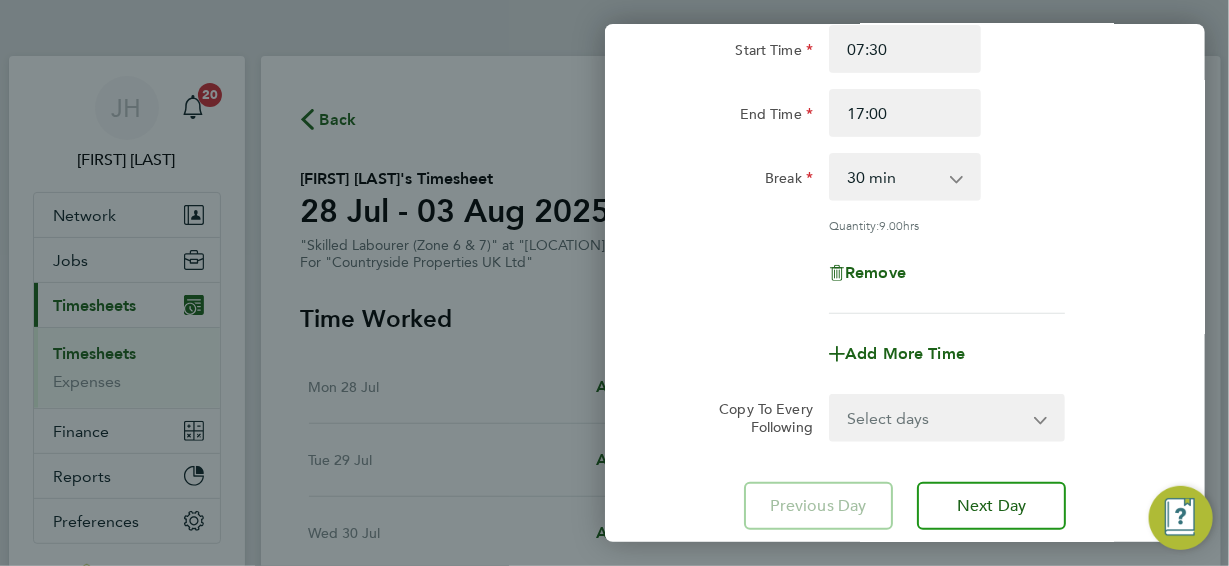 scroll, scrollTop: 200, scrollLeft: 0, axis: vertical 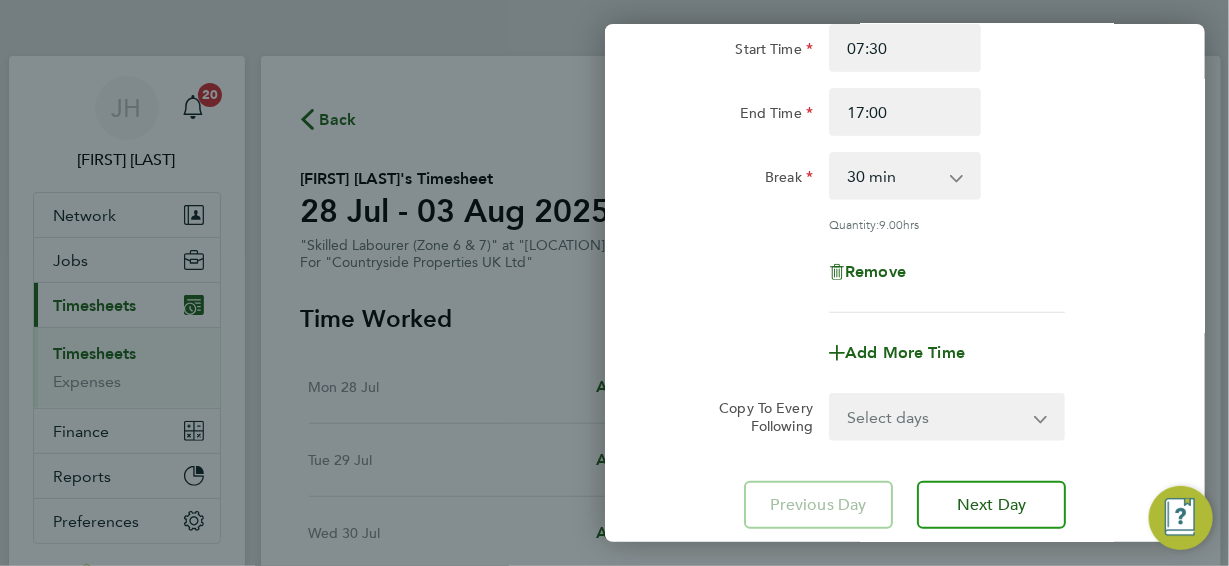 click 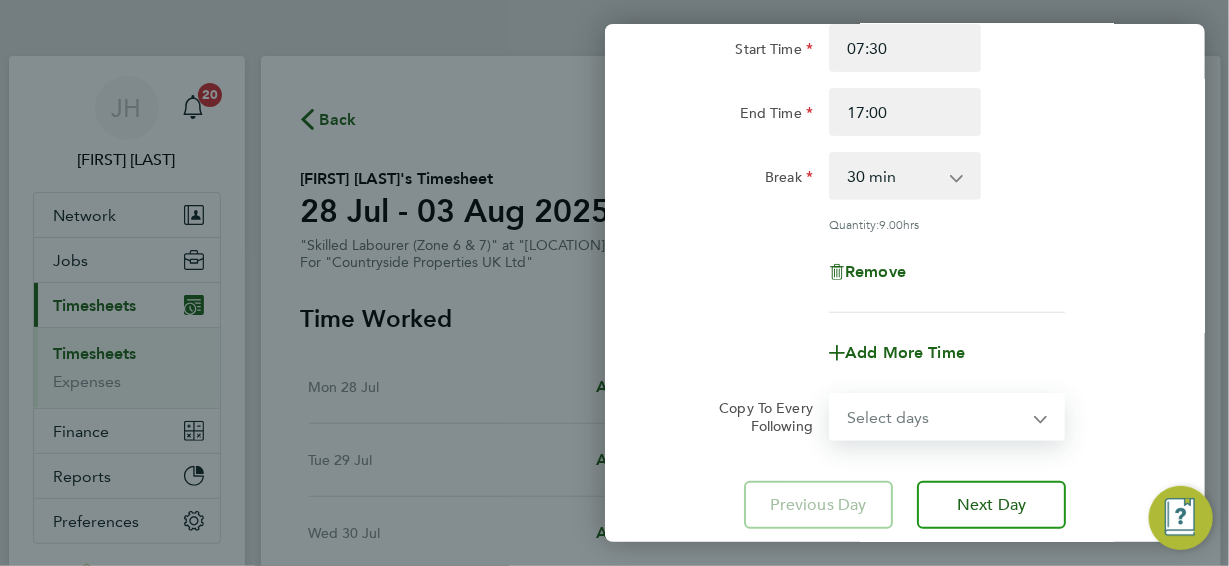 click on "Select days   Day   Weekday (Mon-Fri)   Weekend (Sat-Sun)   Tuesday   Wednesday   Thursday   Friday   Saturday   Sunday" at bounding box center [936, 417] 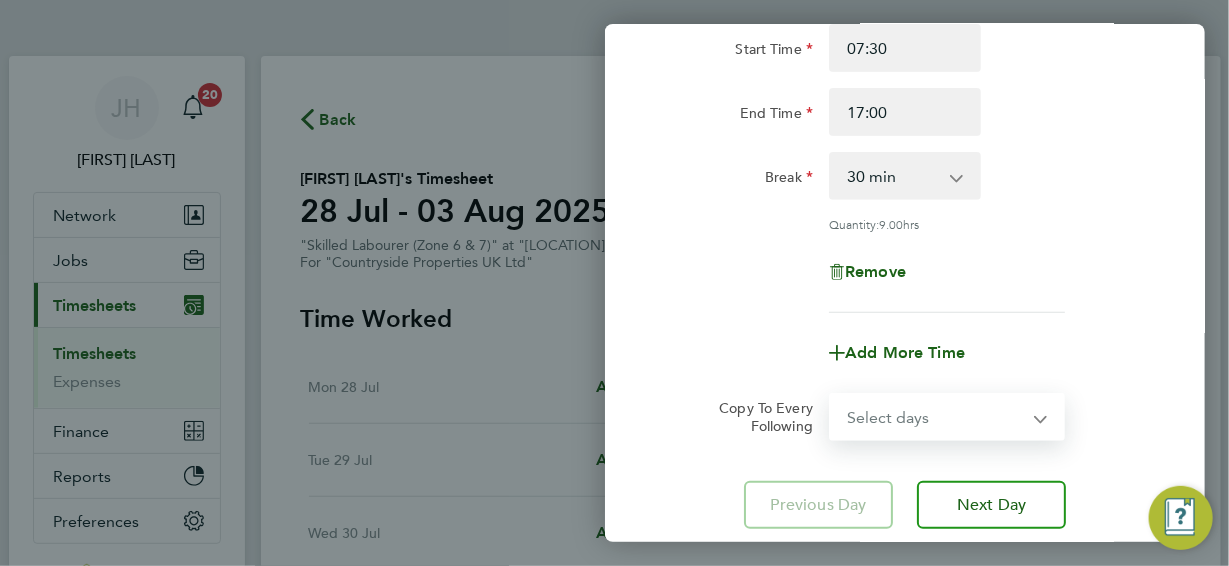 select on "WEEKDAY" 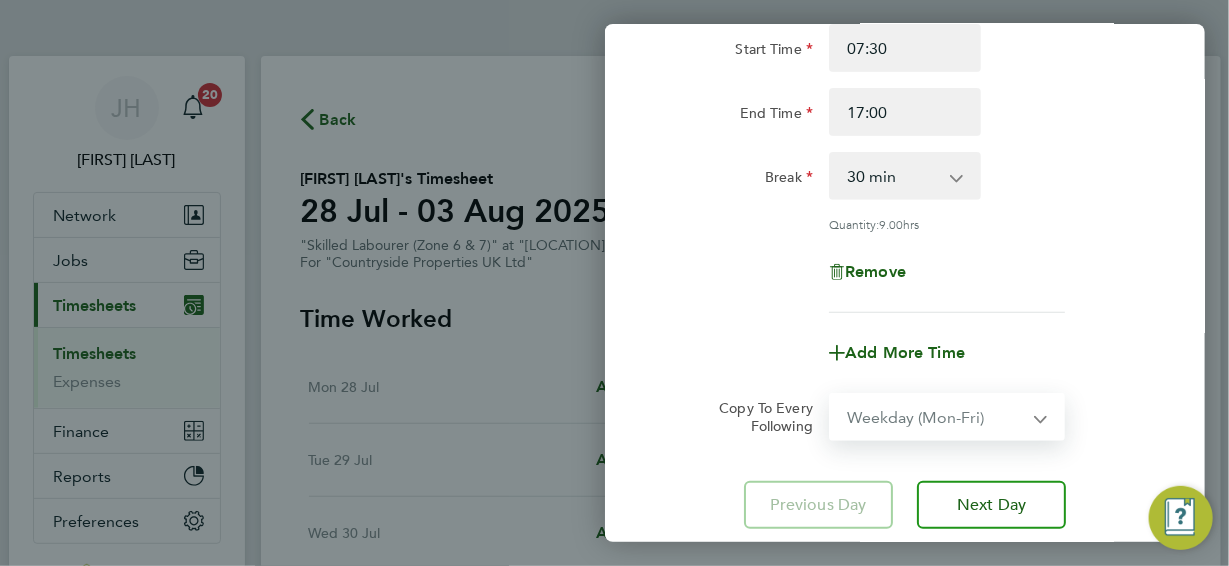 click on "Select days   Day   Weekday (Mon-Fri)   Weekend (Sat-Sun)   Tuesday   Wednesday   Thursday   Friday   Saturday   Sunday" at bounding box center (936, 417) 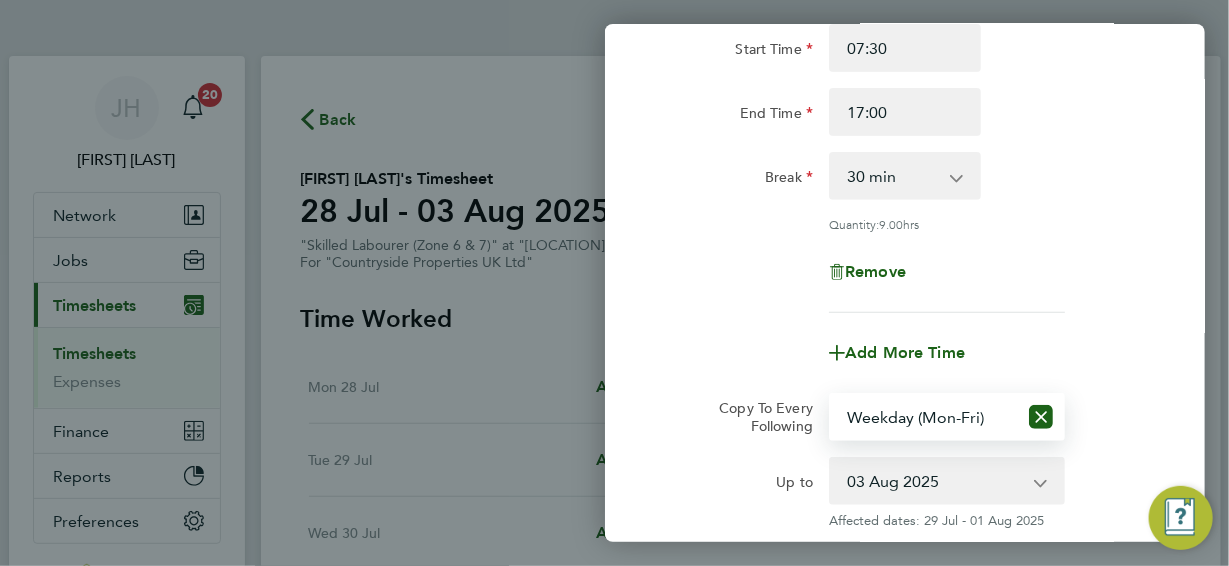 click on "29 Jul 2025   30 Jul 2025   31 Jul 2025   01 Aug 2025   02 Aug 2025   03 Aug 2025" at bounding box center (935, 481) 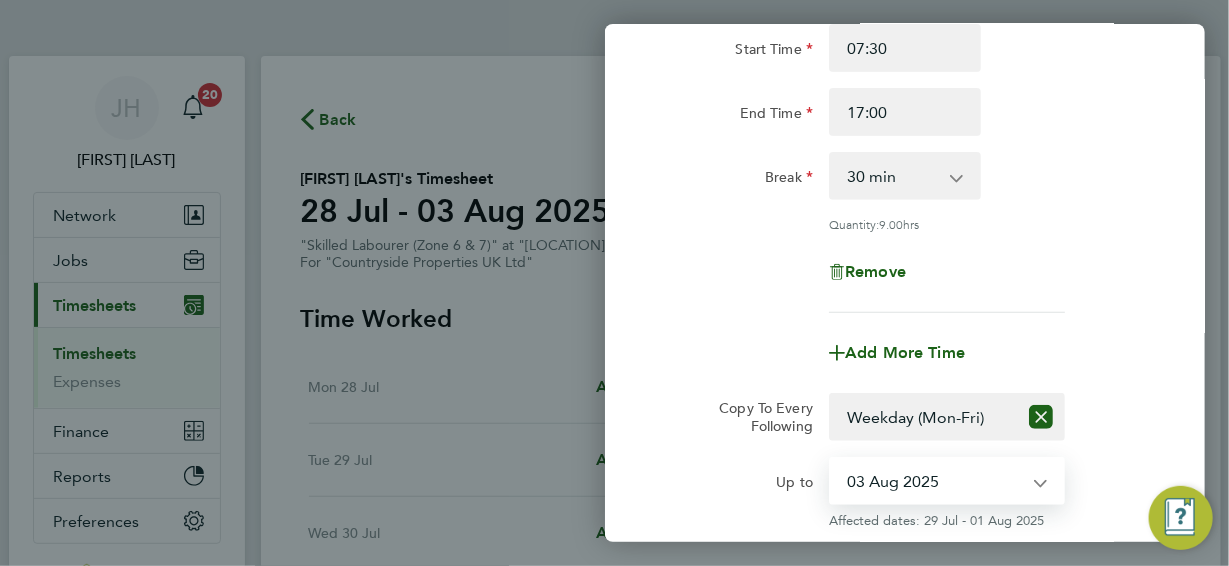 select on "2025-08-01" 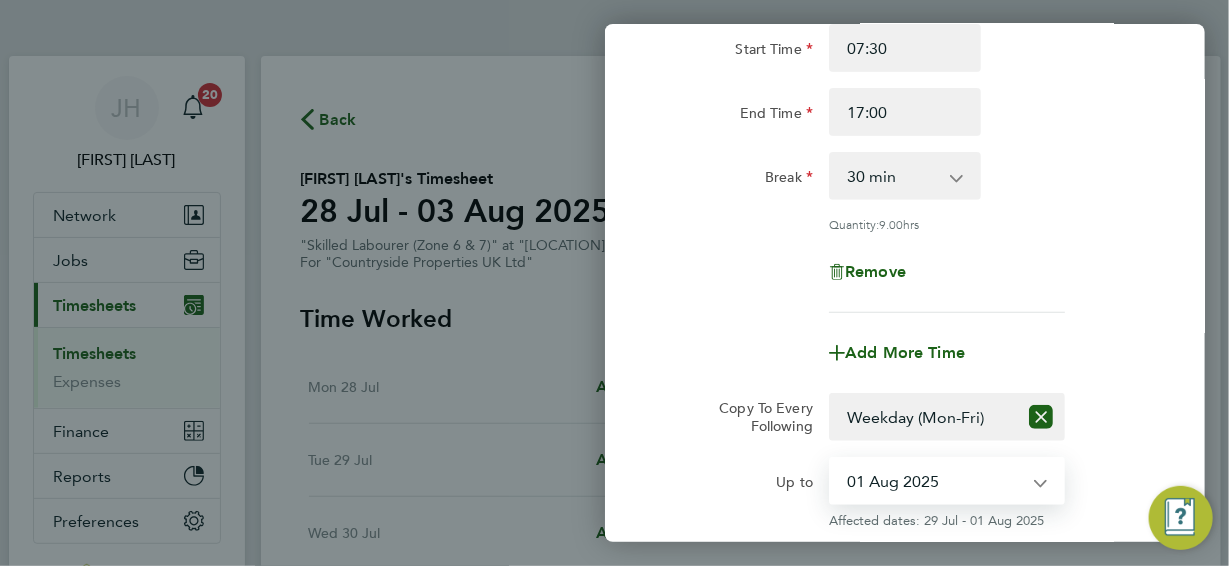 click on "29 Jul 2025   30 Jul 2025   31 Jul 2025   01 Aug 2025   02 Aug 2025   03 Aug 2025" at bounding box center [935, 481] 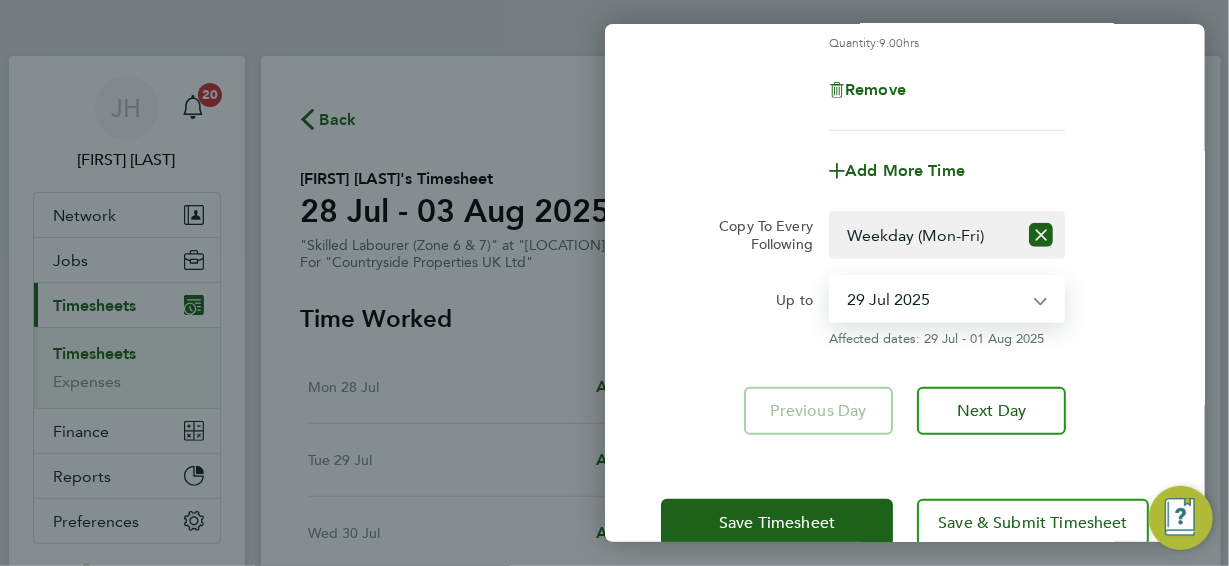 scroll, scrollTop: 400, scrollLeft: 0, axis: vertical 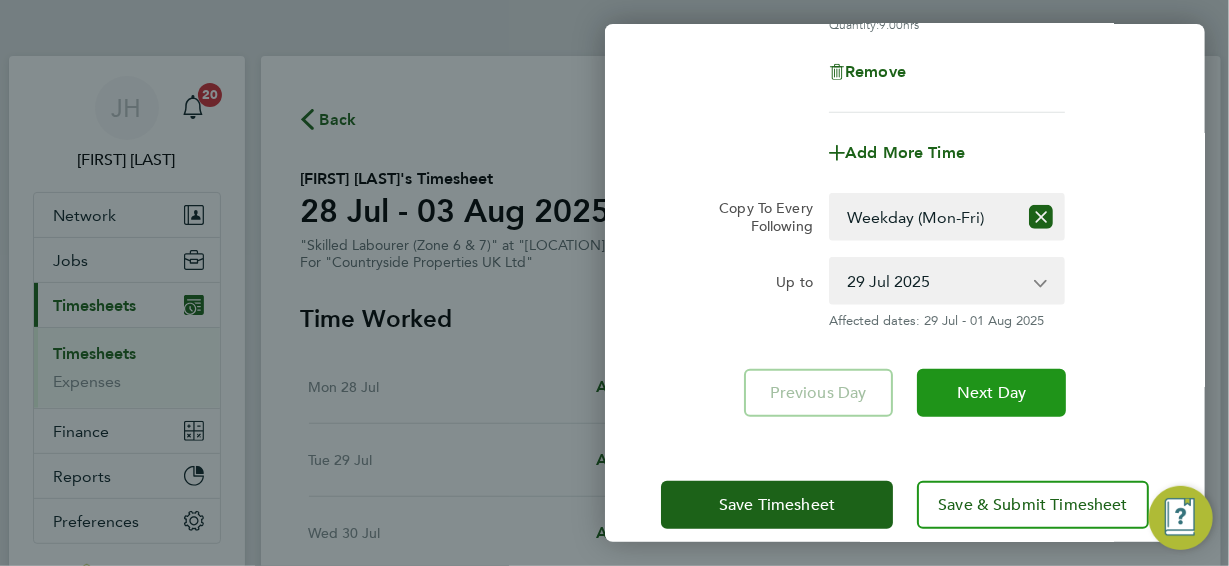click on "Next Day" 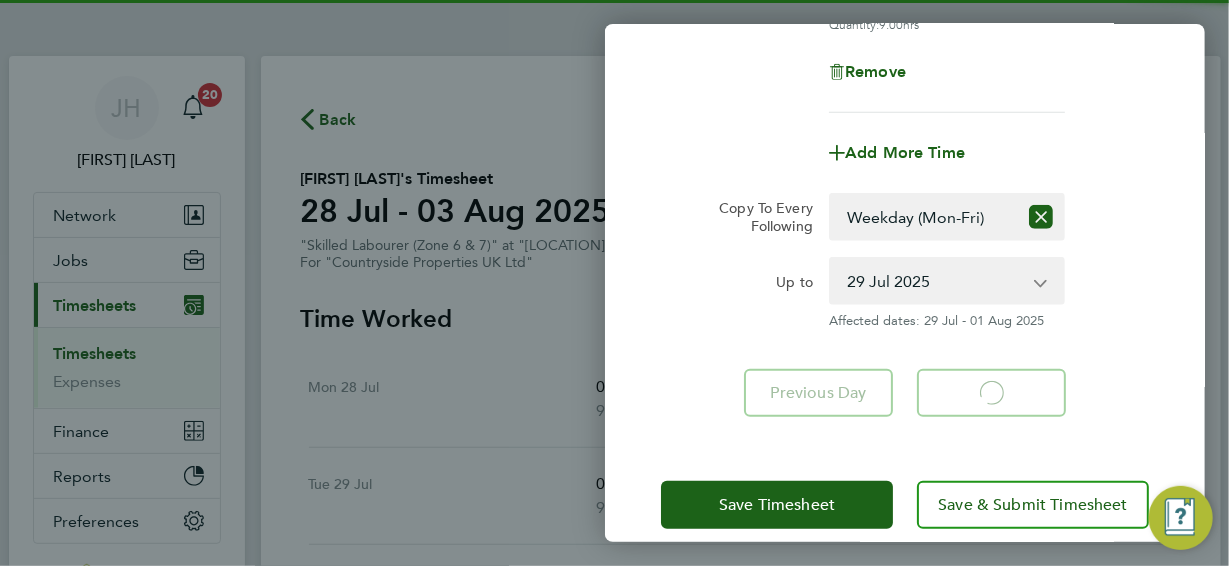 select on "30" 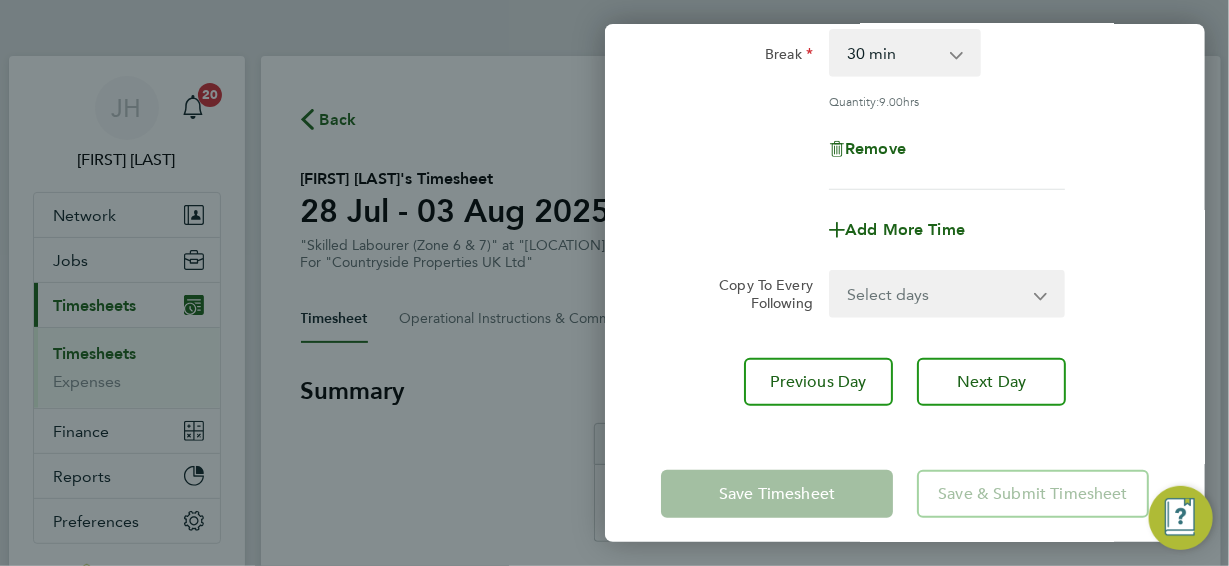 scroll, scrollTop: 336, scrollLeft: 0, axis: vertical 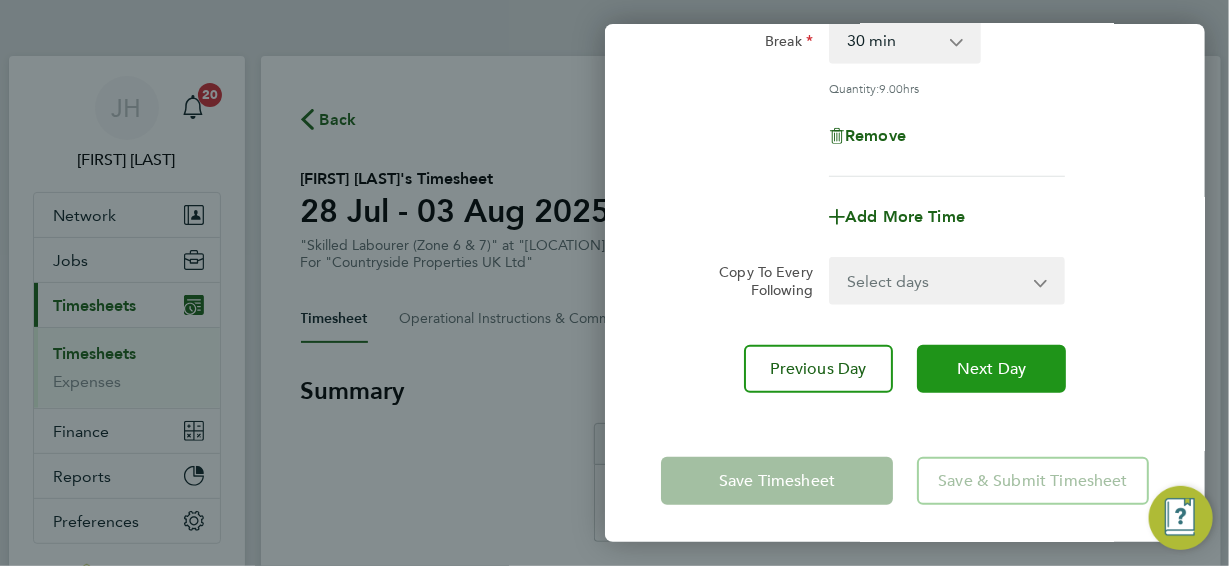 click on "Next Day" 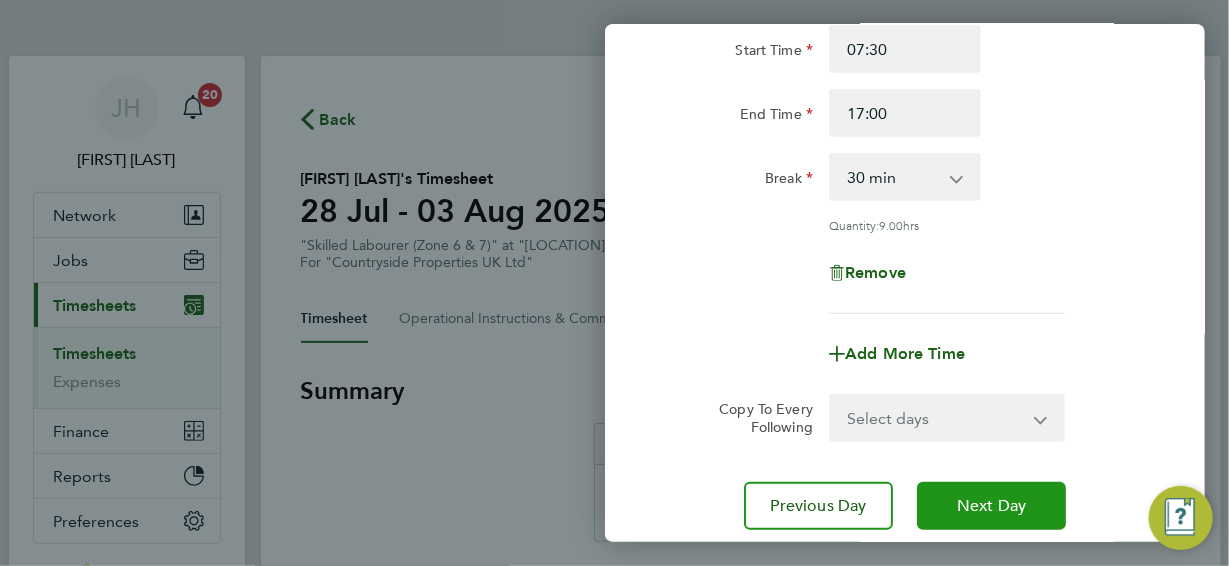 scroll, scrollTop: 200, scrollLeft: 0, axis: vertical 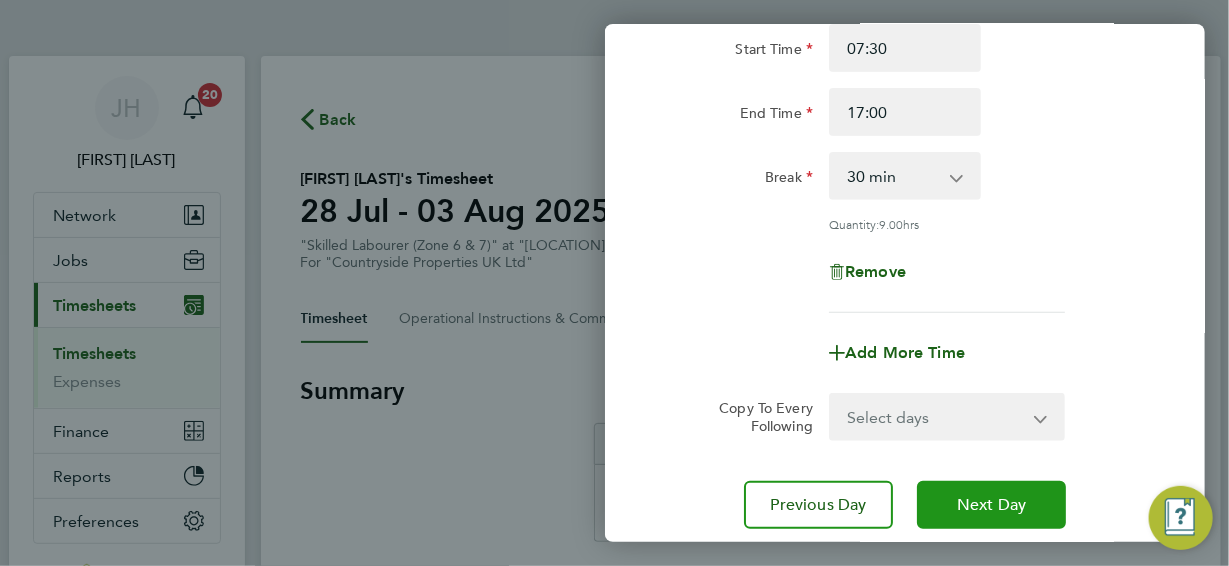 click on "Next Day" 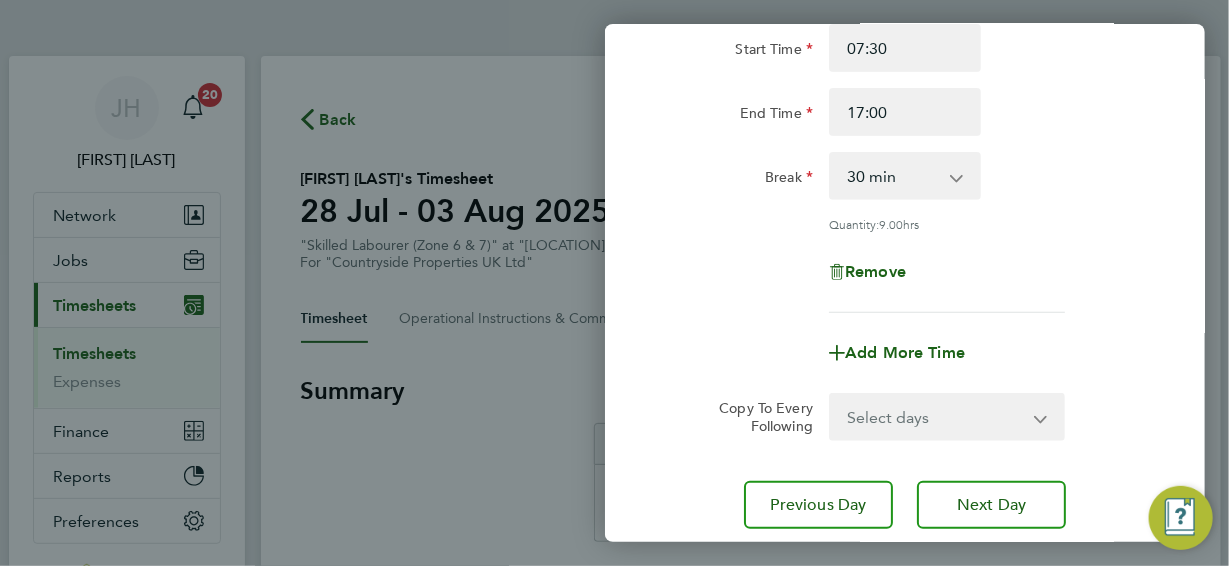 select on "30" 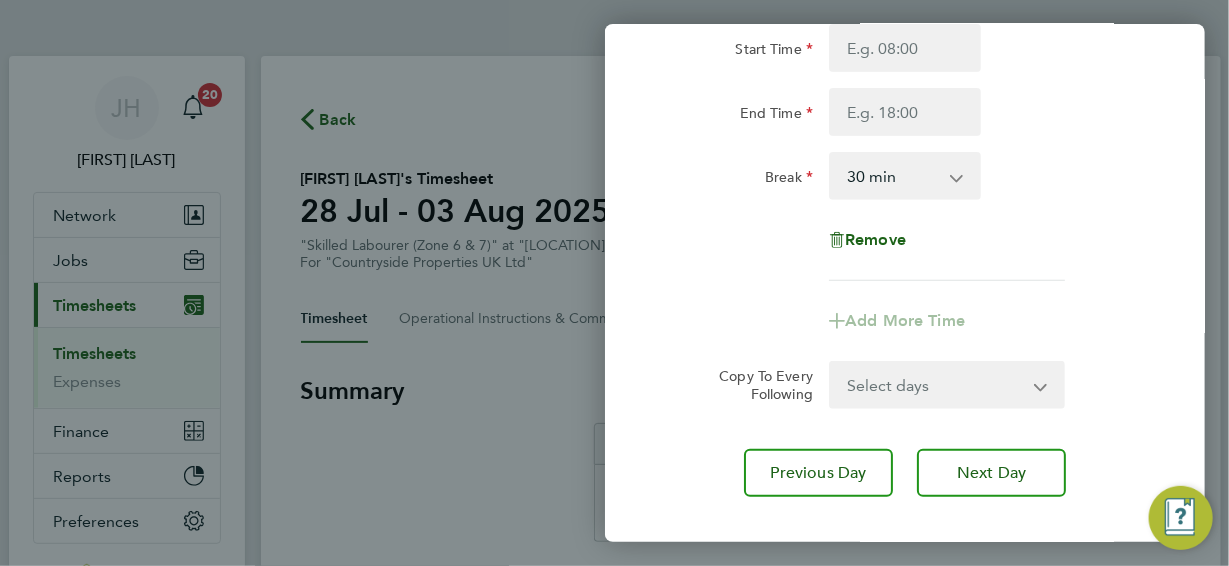 scroll, scrollTop: 0, scrollLeft: 0, axis: both 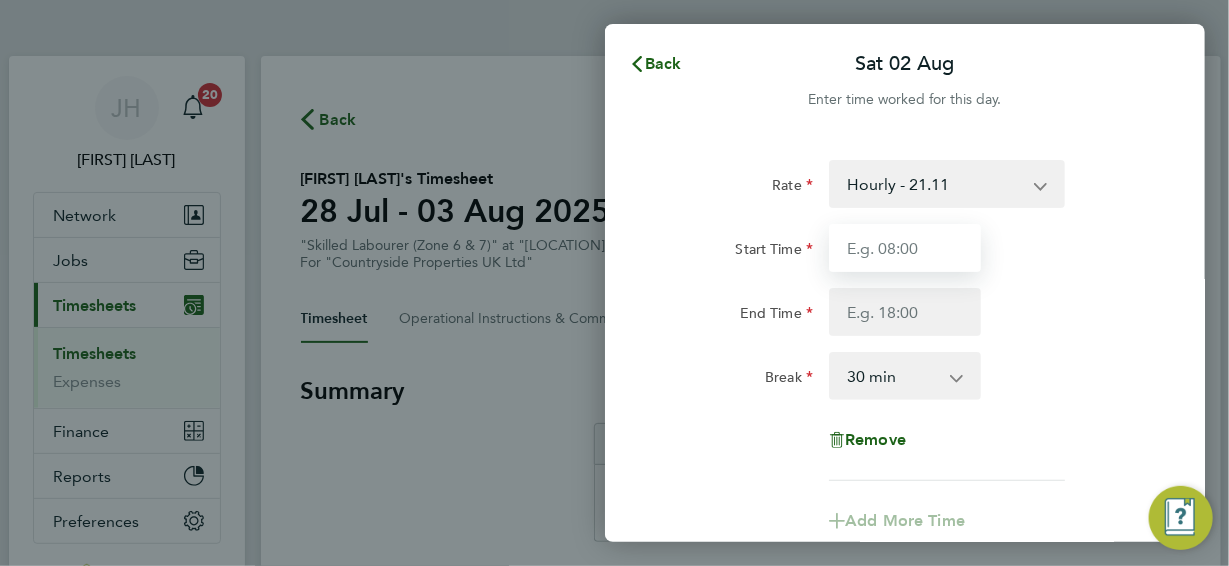 click on "Start Time" at bounding box center (905, 248) 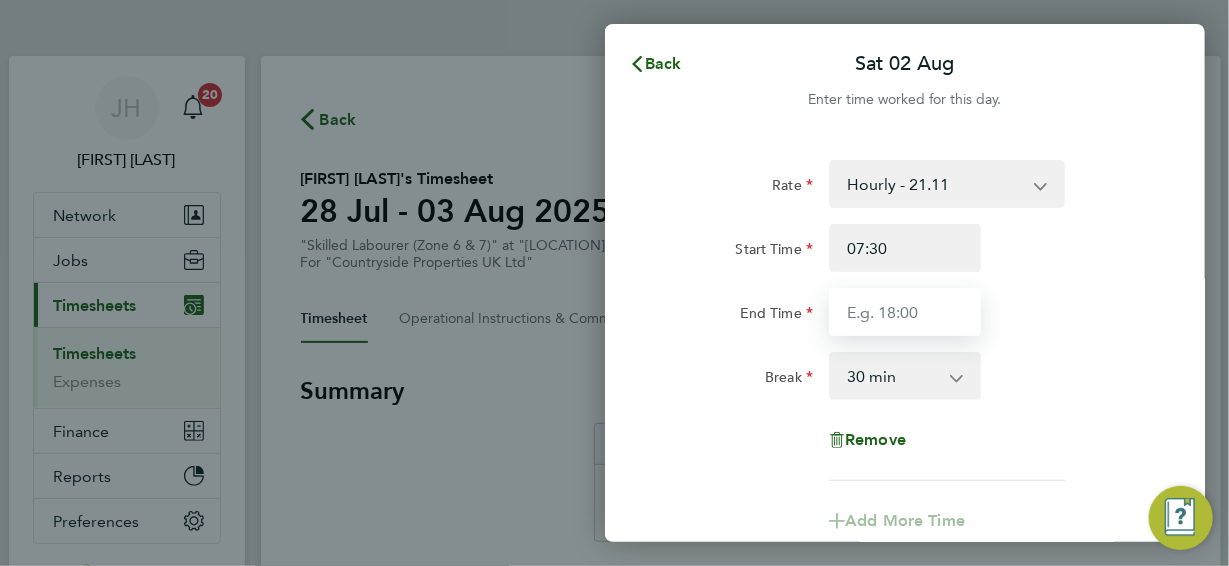 click on "End Time" at bounding box center [905, 312] 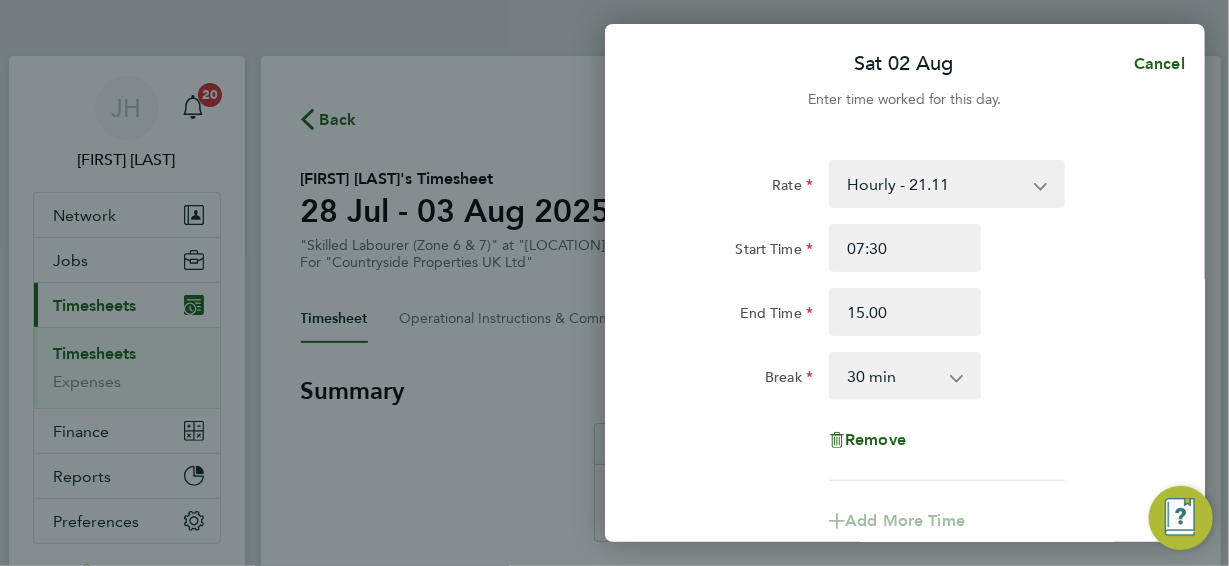 type on "15:00" 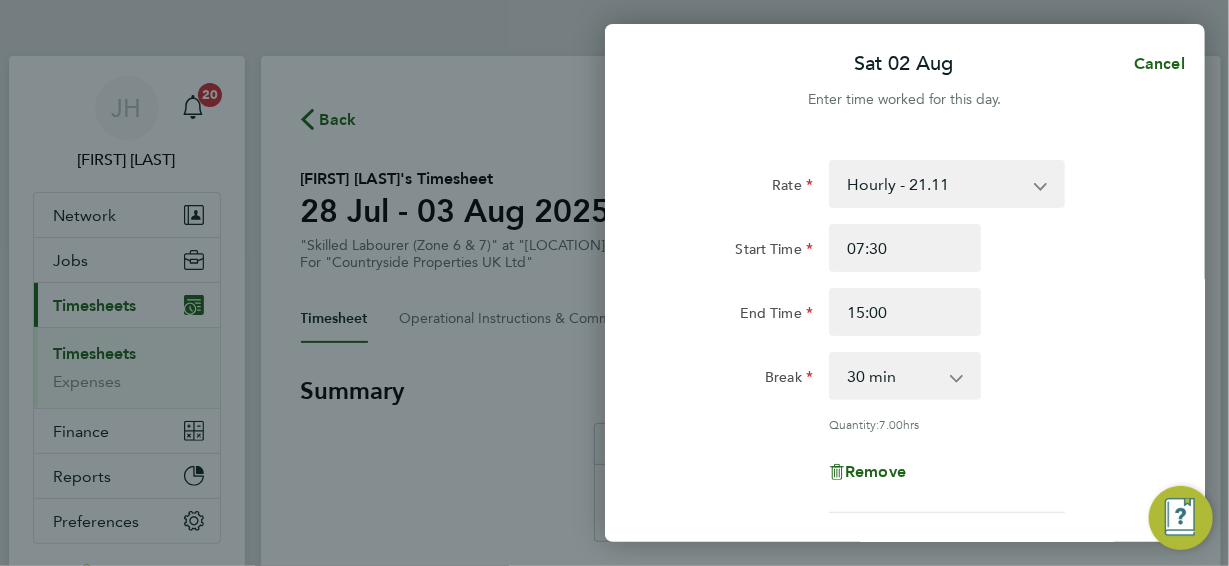 click on "Rate  Hourly - 21.11
Start Time 07:30 End Time 15:00 Break  0 min   15 min   30 min   45 min   60 min   75 min   90 min
Quantity:  7.00  hrs
Remove" 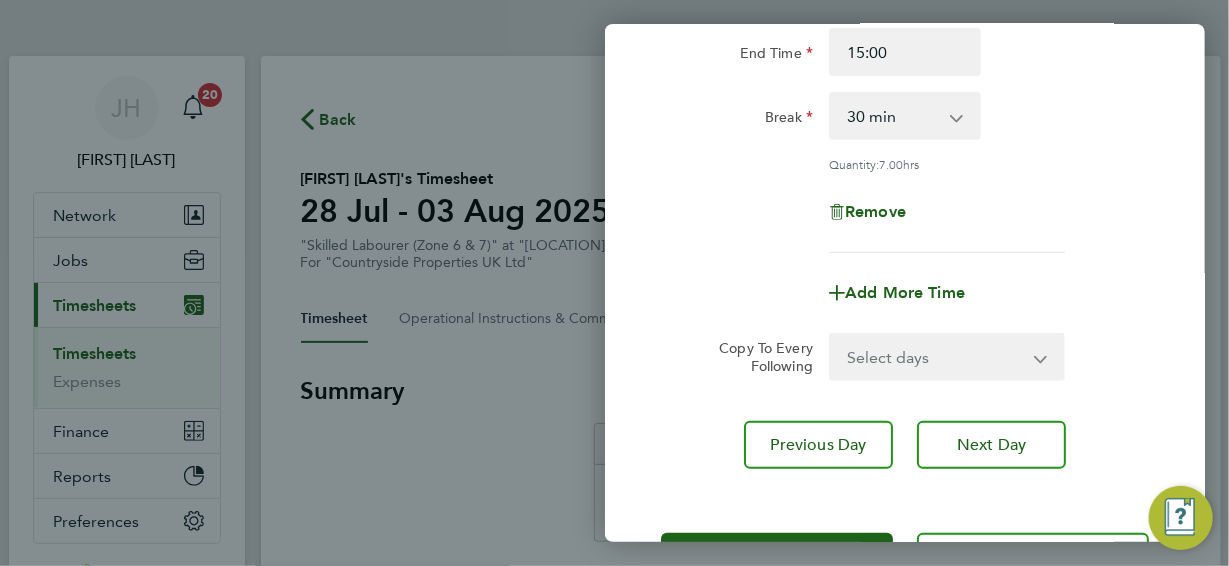 scroll, scrollTop: 300, scrollLeft: 0, axis: vertical 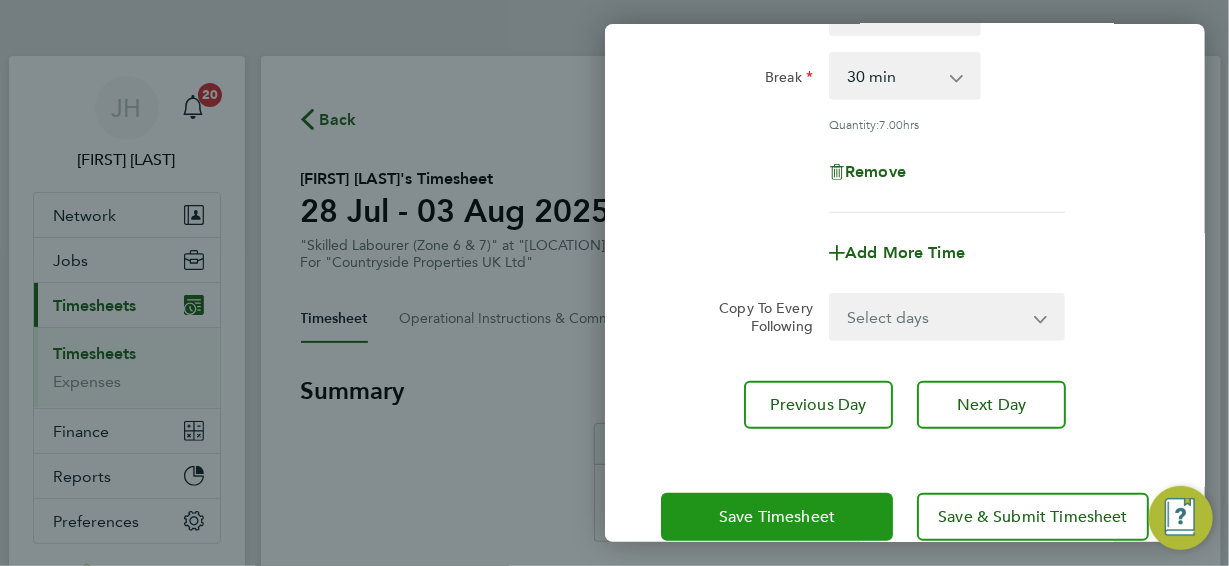 click on "Save Timesheet" 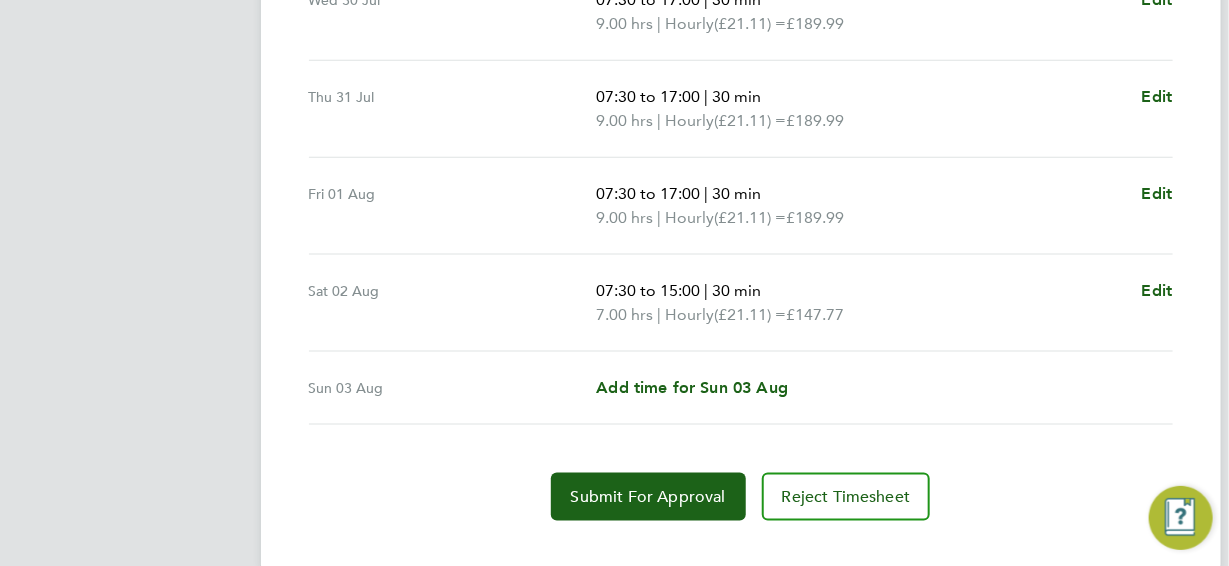 scroll, scrollTop: 898, scrollLeft: 0, axis: vertical 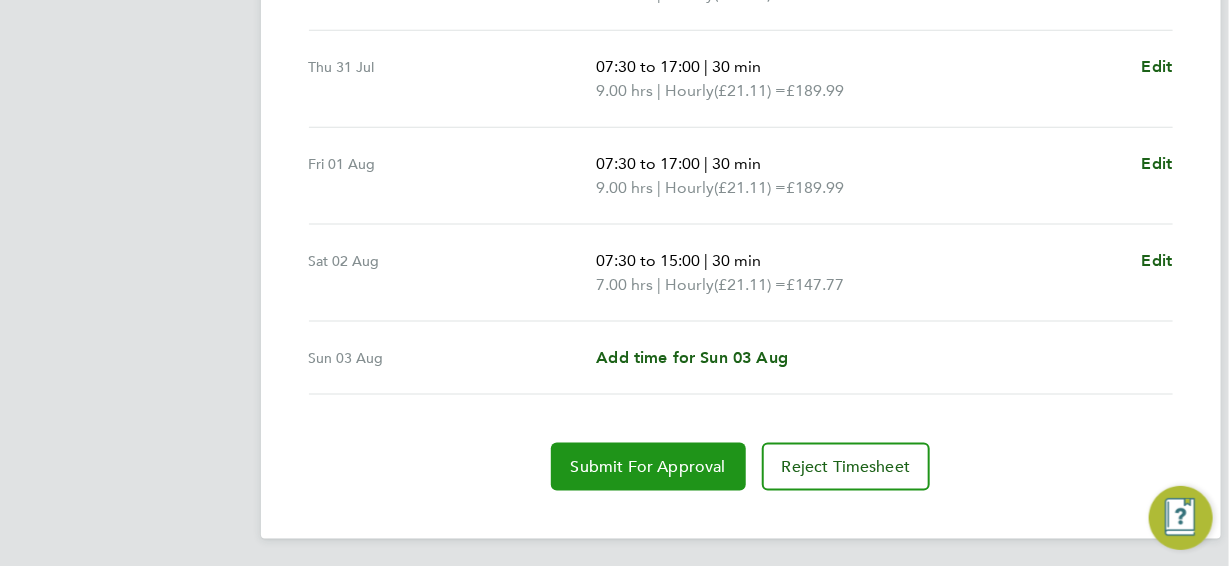 click on "Submit For Approval" 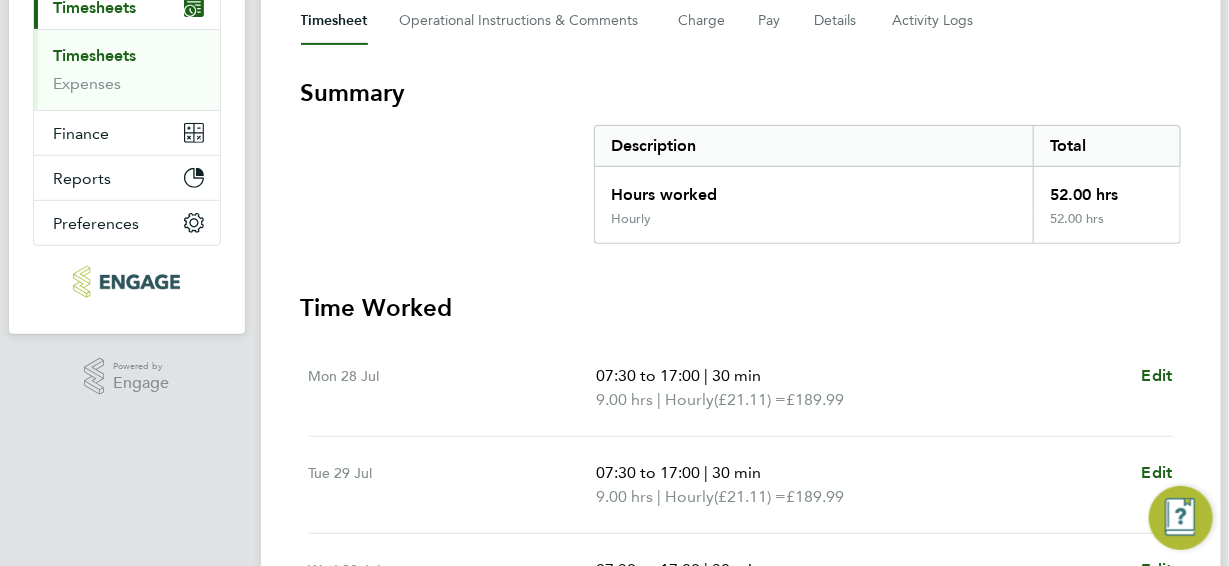 scroll, scrollTop: 0, scrollLeft: 0, axis: both 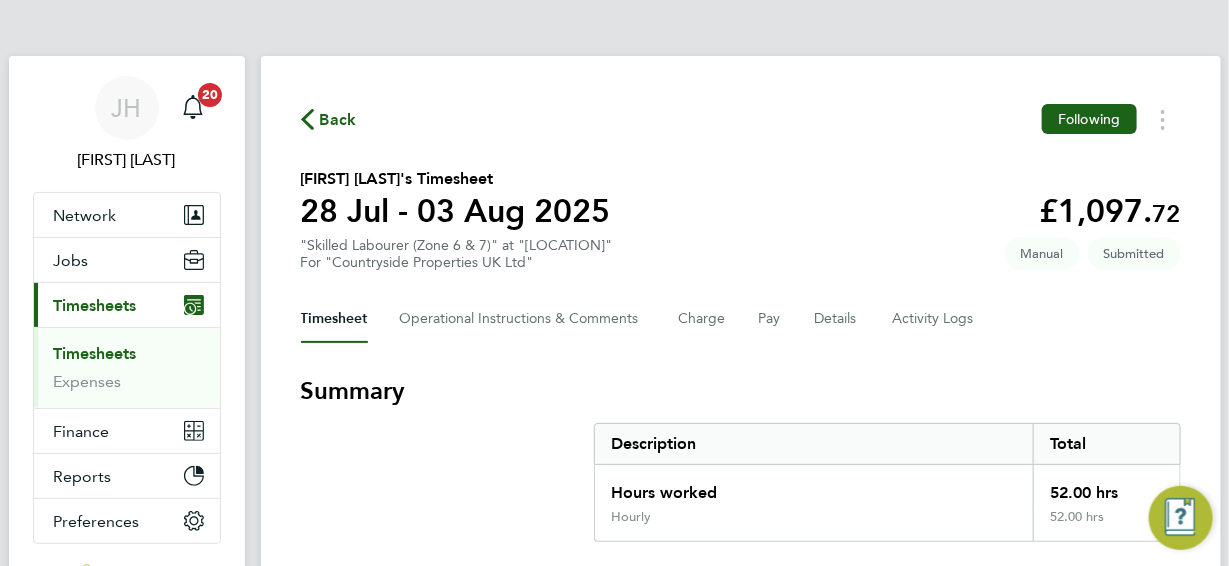 click 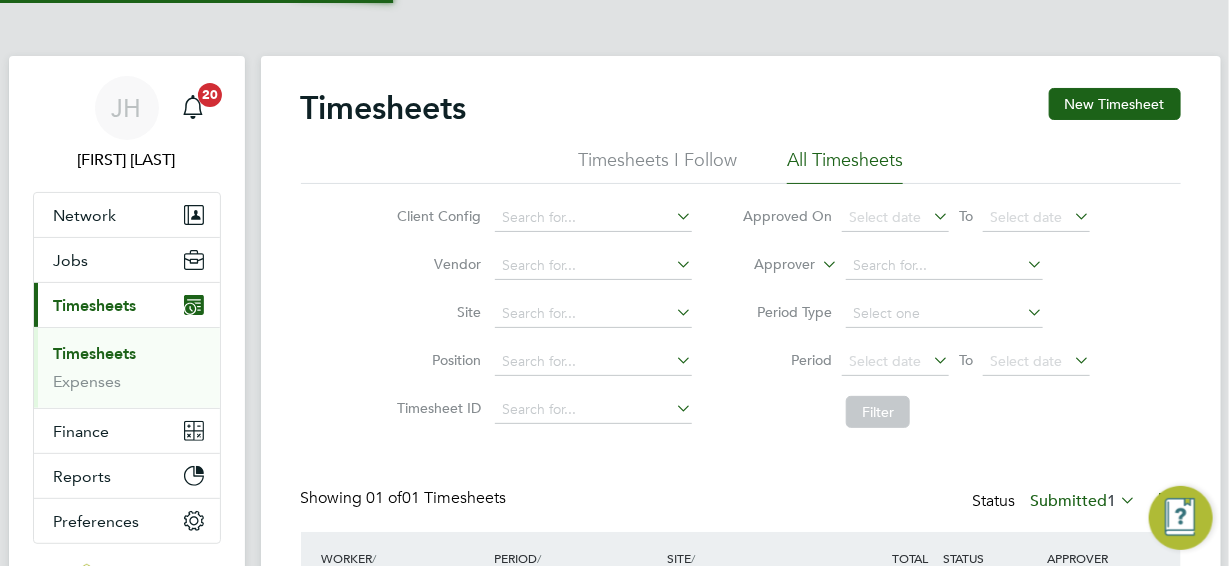 scroll, scrollTop: 10, scrollLeft: 10, axis: both 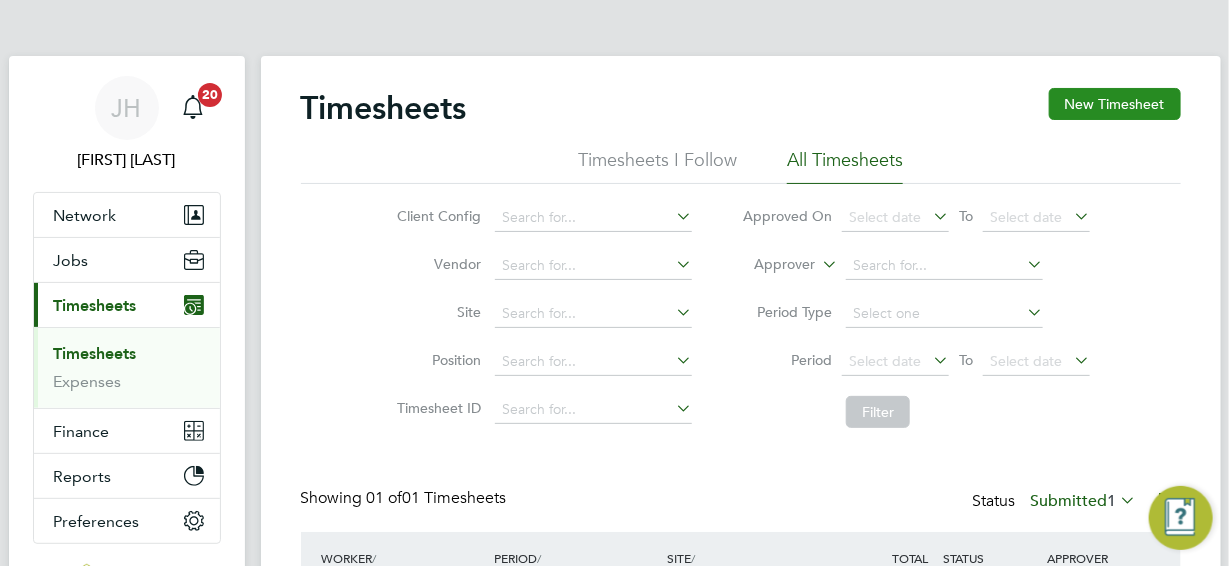 click on "New Timesheet" 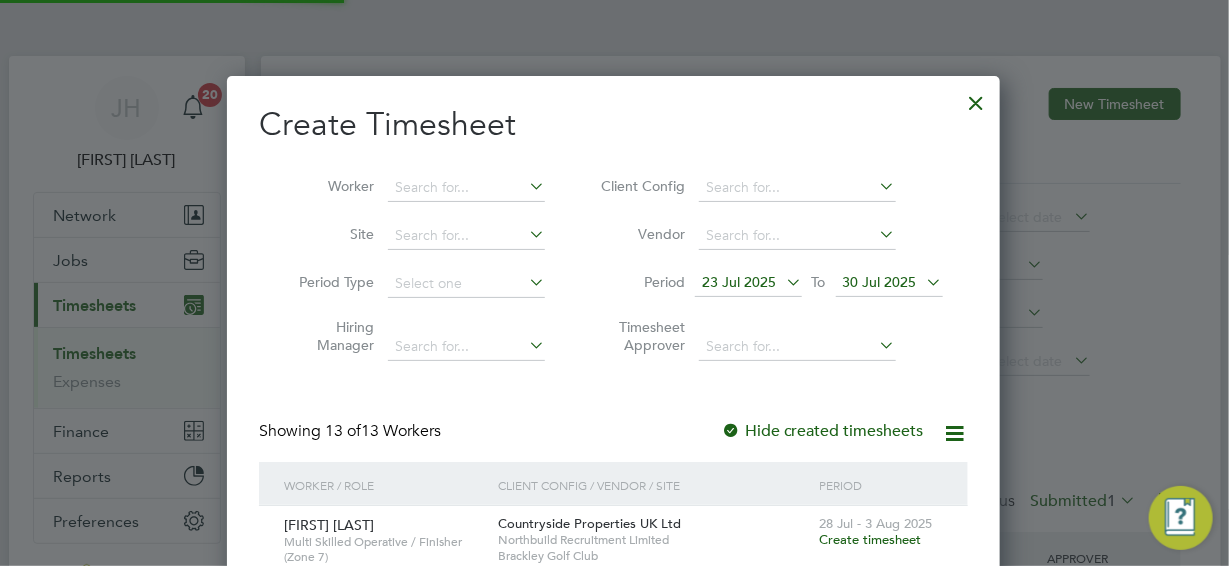 scroll, scrollTop: 10, scrollLeft: 10, axis: both 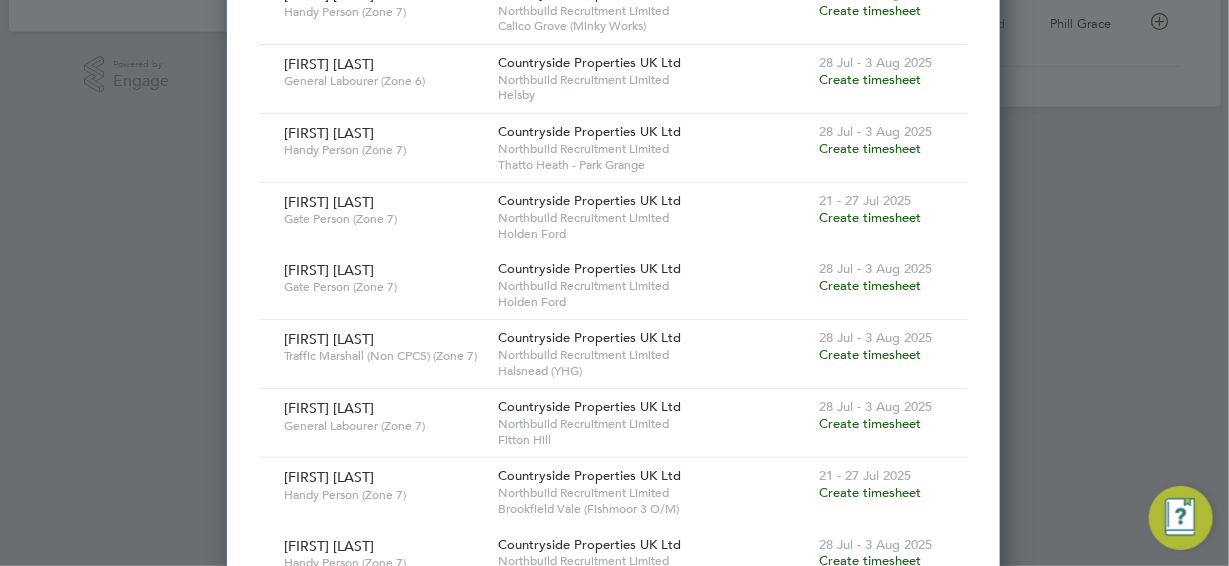 click on "Create timesheet" at bounding box center [870, 423] 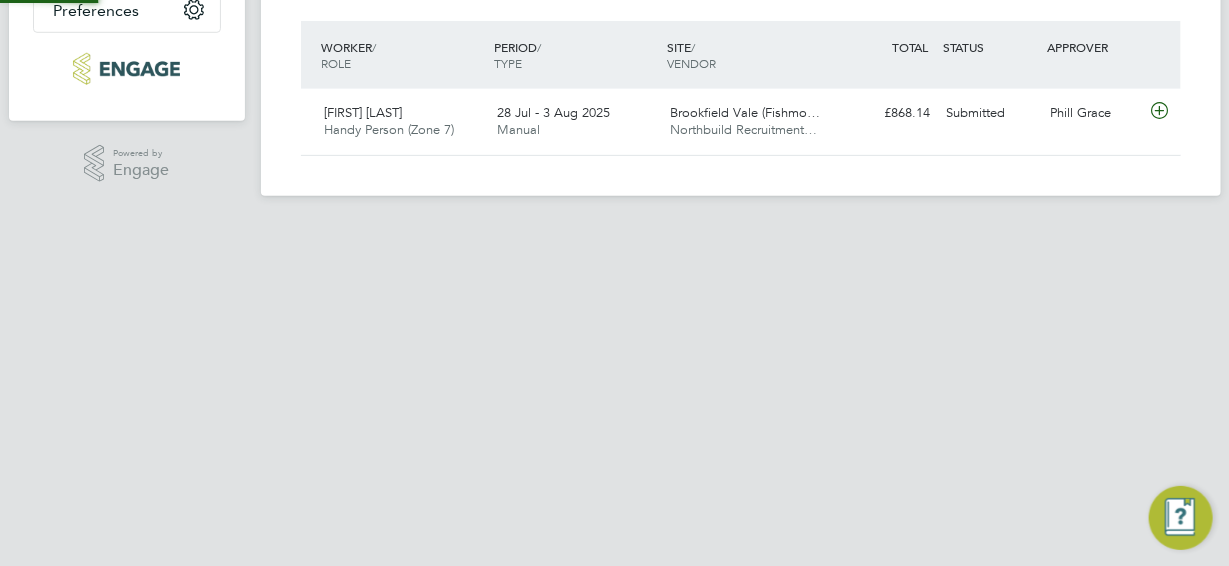 scroll, scrollTop: 171, scrollLeft: 0, axis: vertical 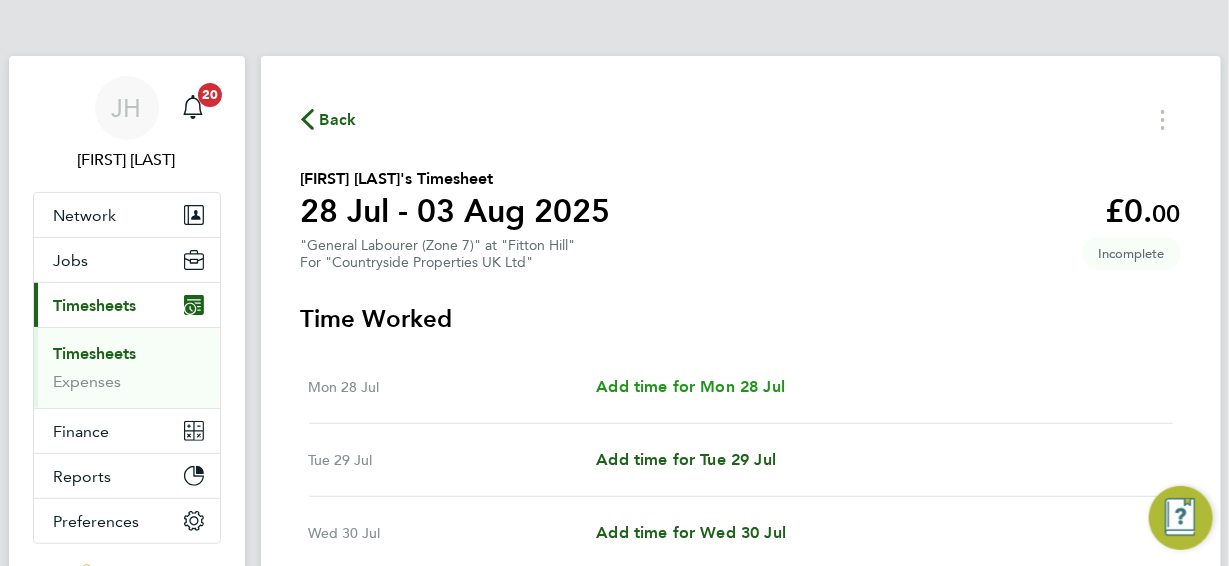 click on "Add time for Mon 28 Jul" at bounding box center [690, 386] 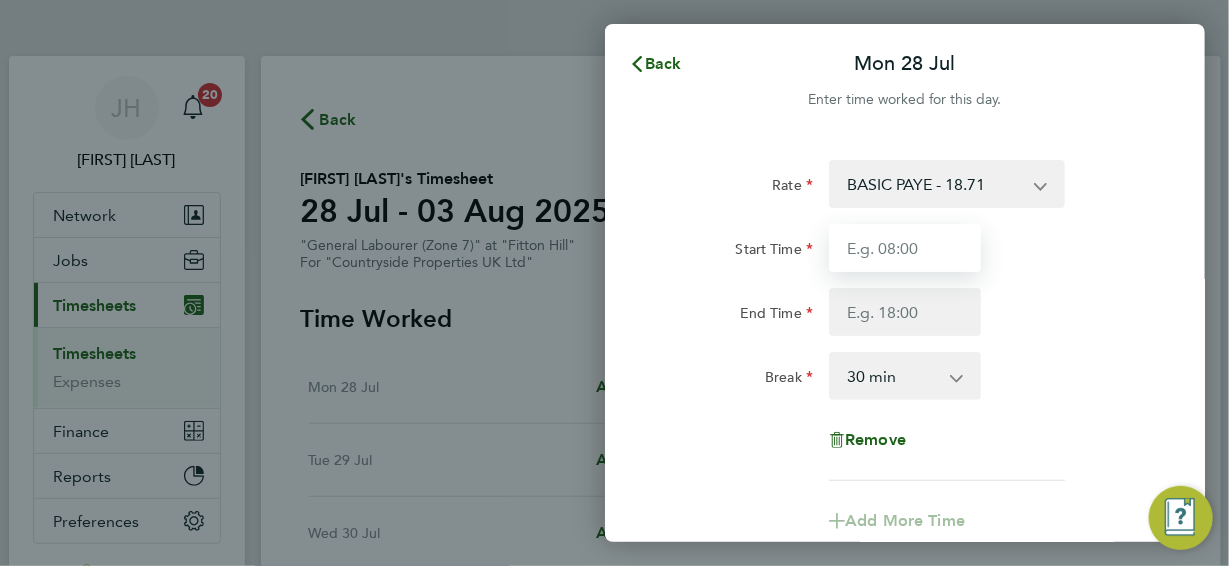 click on "Start Time" at bounding box center [905, 248] 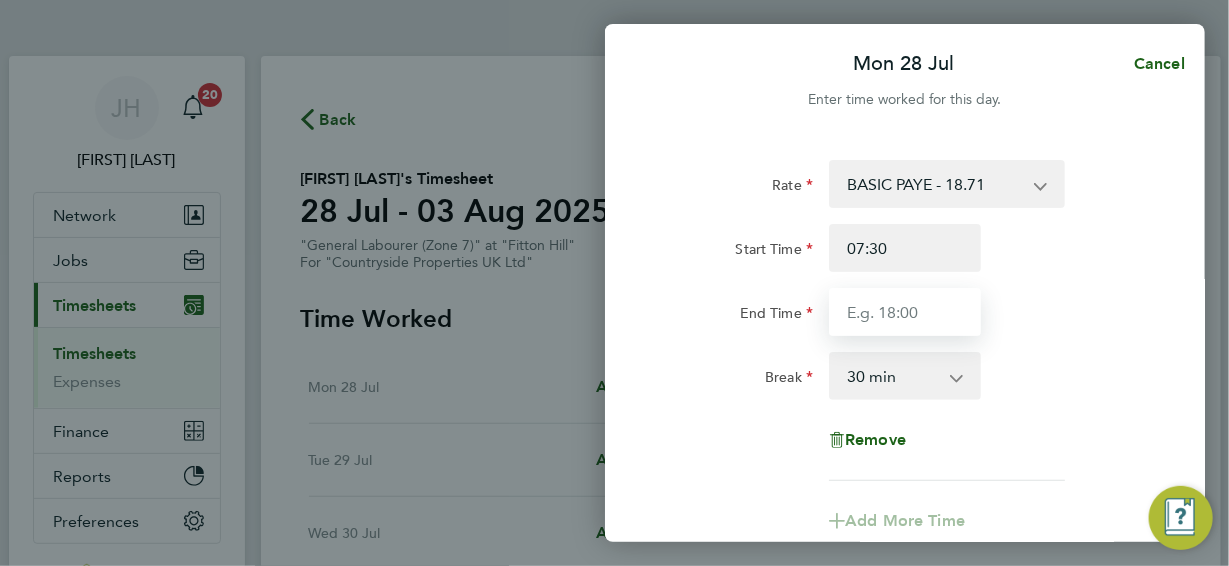 click on "End Time" at bounding box center [905, 312] 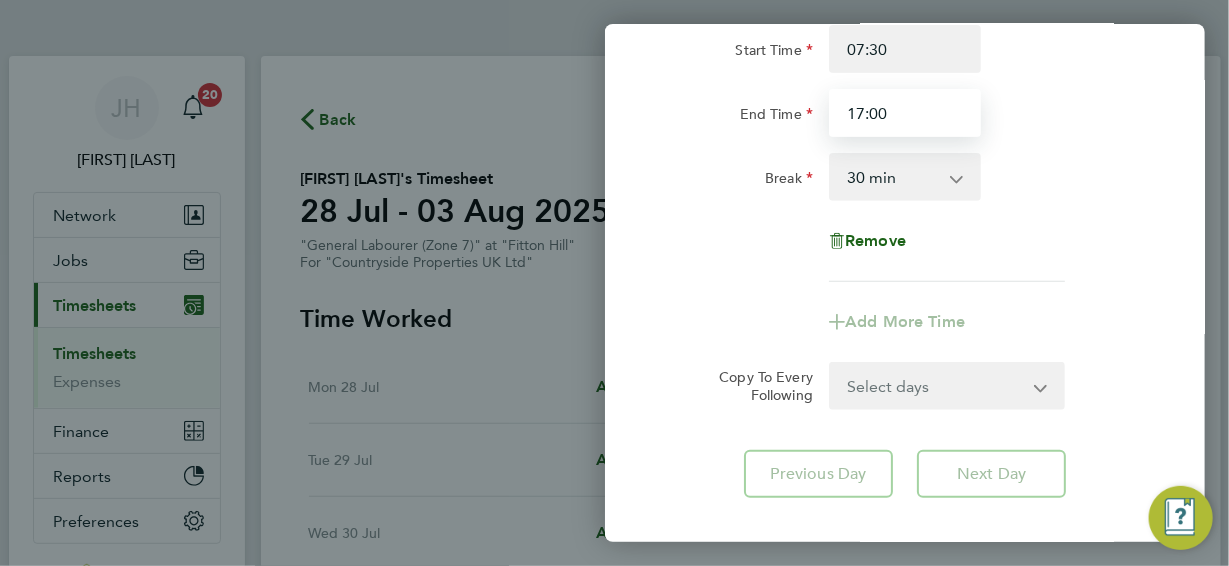 scroll, scrollTop: 200, scrollLeft: 0, axis: vertical 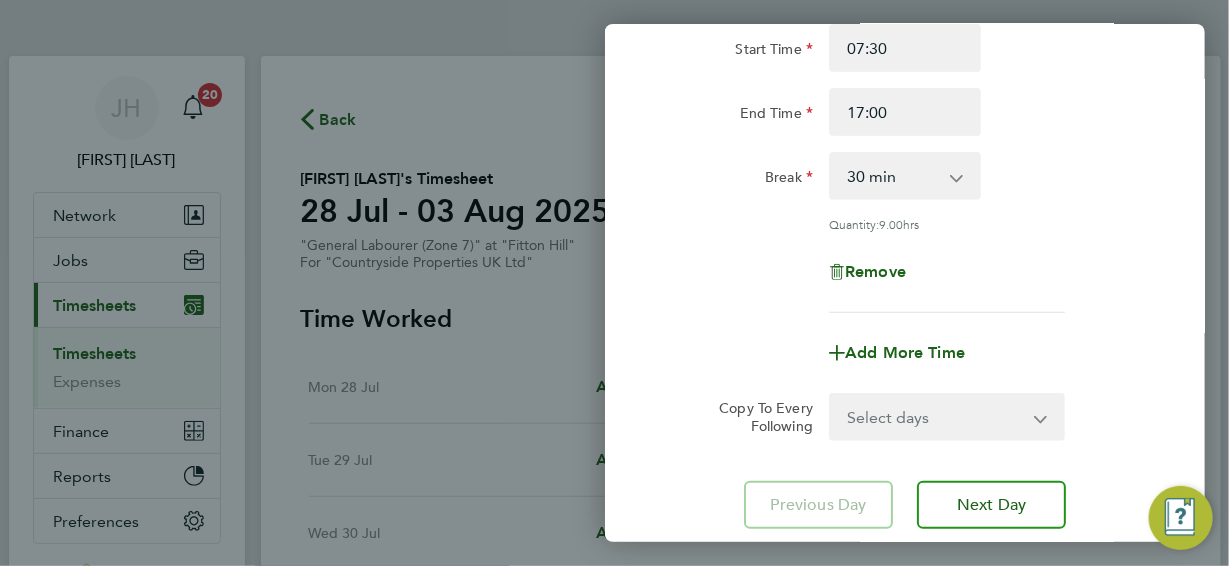 click on "Rate  BASIC PAYE - 18.71
Start Time 07:30 End Time 17:00 Break  0 min   15 min   30 min   45 min   60 min   75 min   90 min
Quantity:  9.00  hrs
Remove
Add More Time" 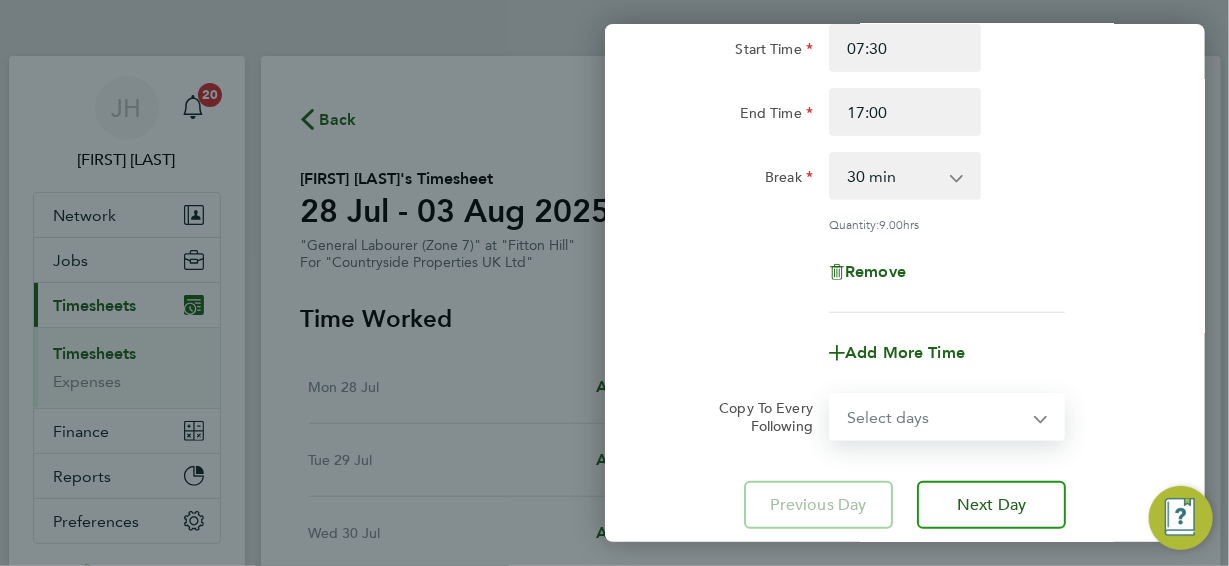 click on "Select days   Day   Tuesday   Wednesday   Thursday" at bounding box center (936, 417) 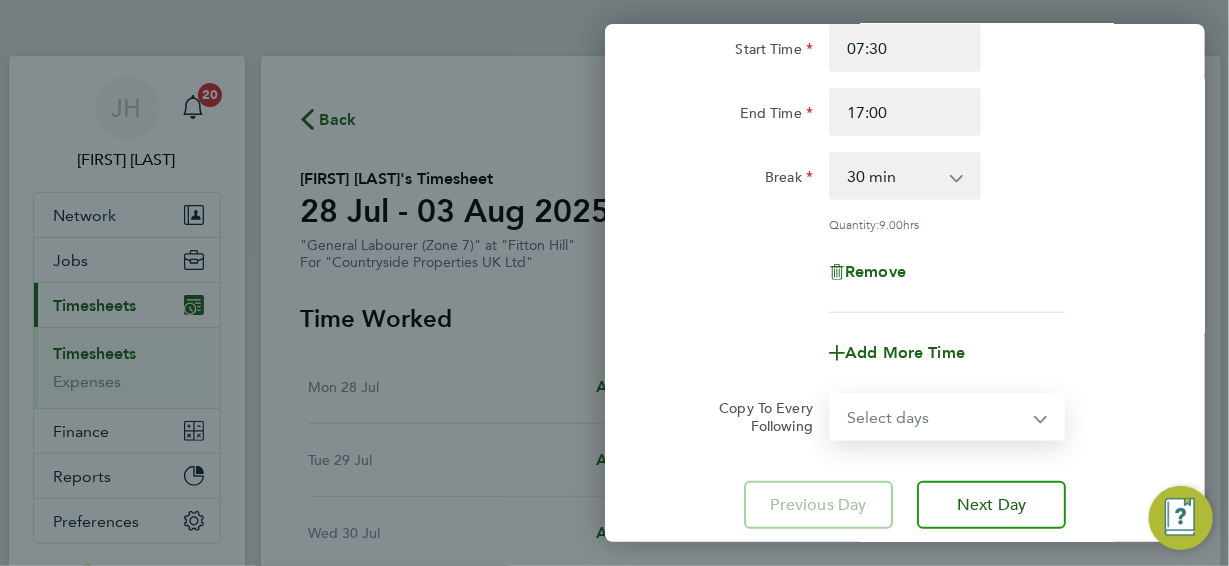 click on "Select days   Day   Tuesday   Wednesday   Thursday" at bounding box center [936, 417] 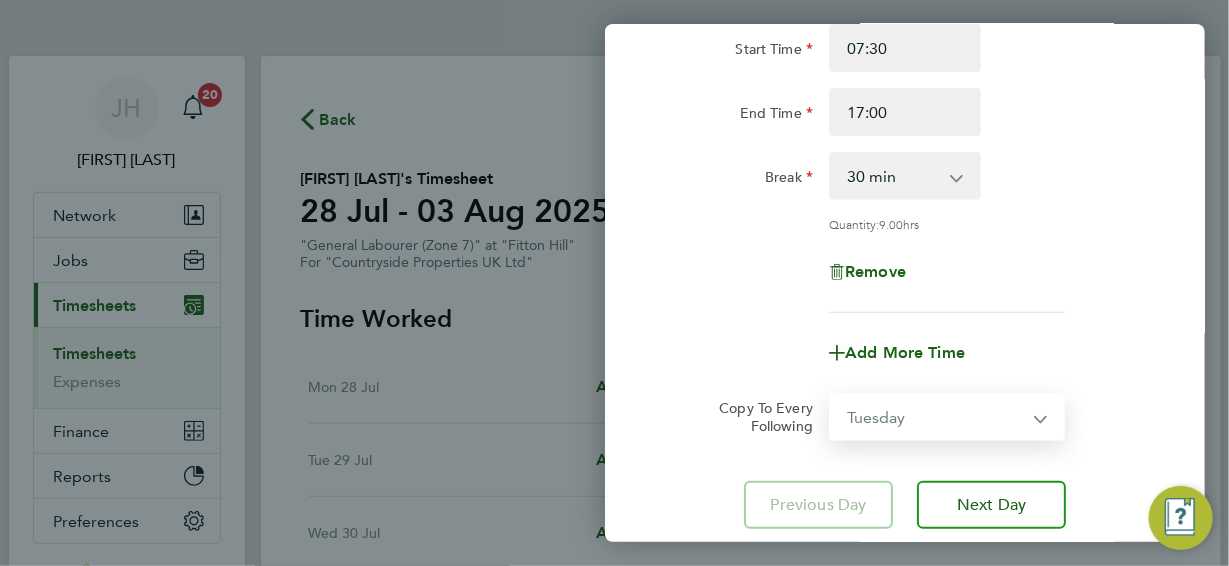 click on "Select days   Day   Tuesday   Wednesday   Thursday" at bounding box center [936, 417] 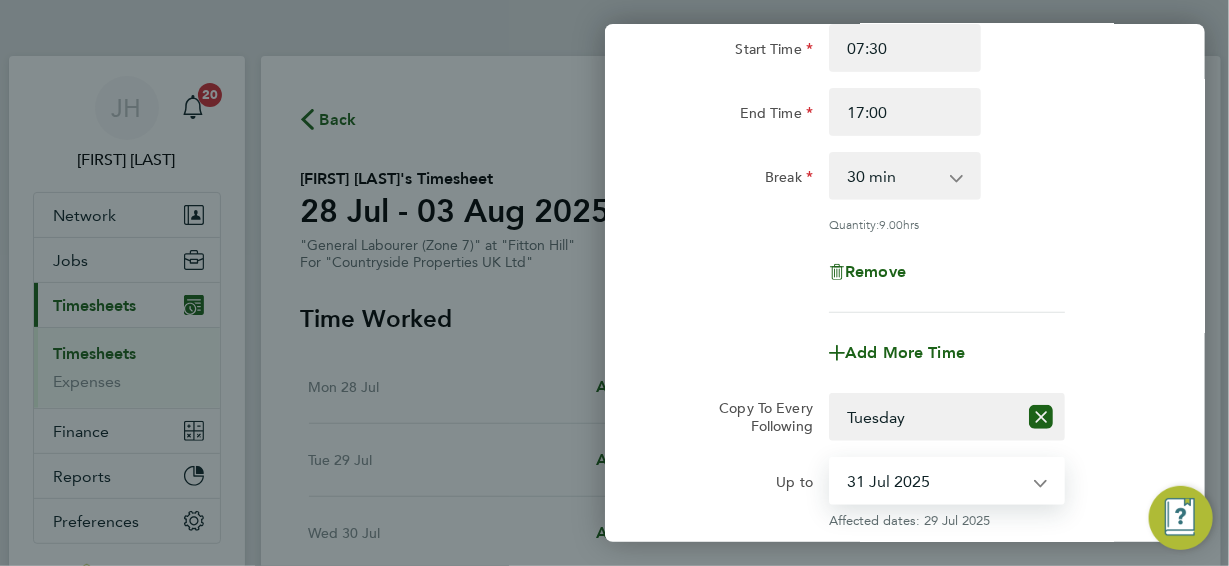 click on "29 Jul 2025   30 Jul 2025   31 Jul 2025" at bounding box center [935, 481] 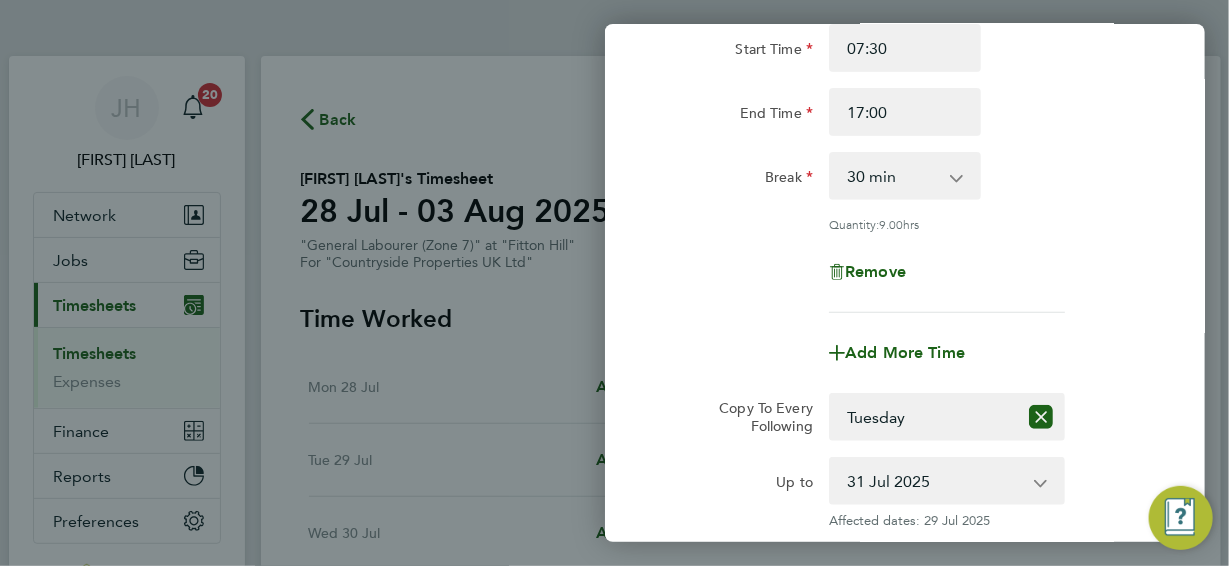 scroll, scrollTop: 423, scrollLeft: 0, axis: vertical 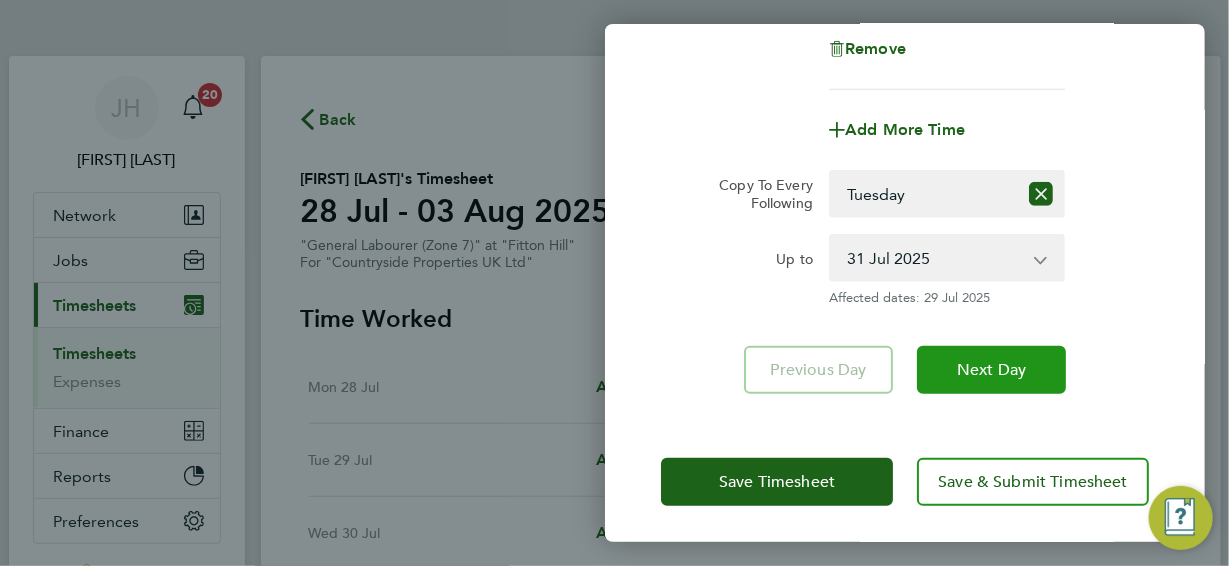 click on "Next Day" 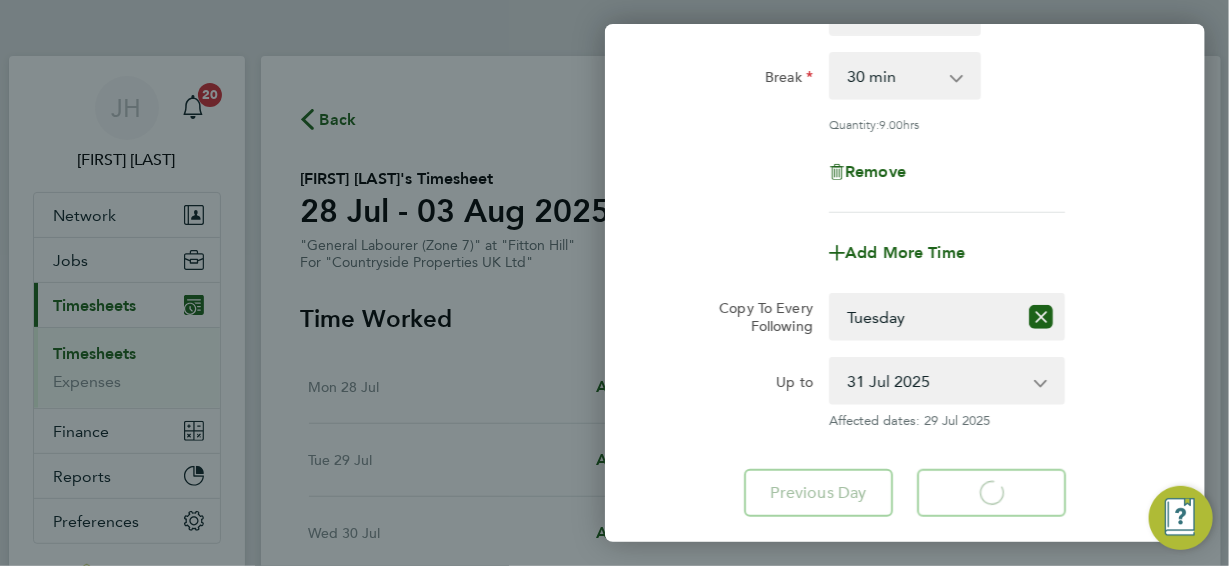 scroll, scrollTop: 0, scrollLeft: 0, axis: both 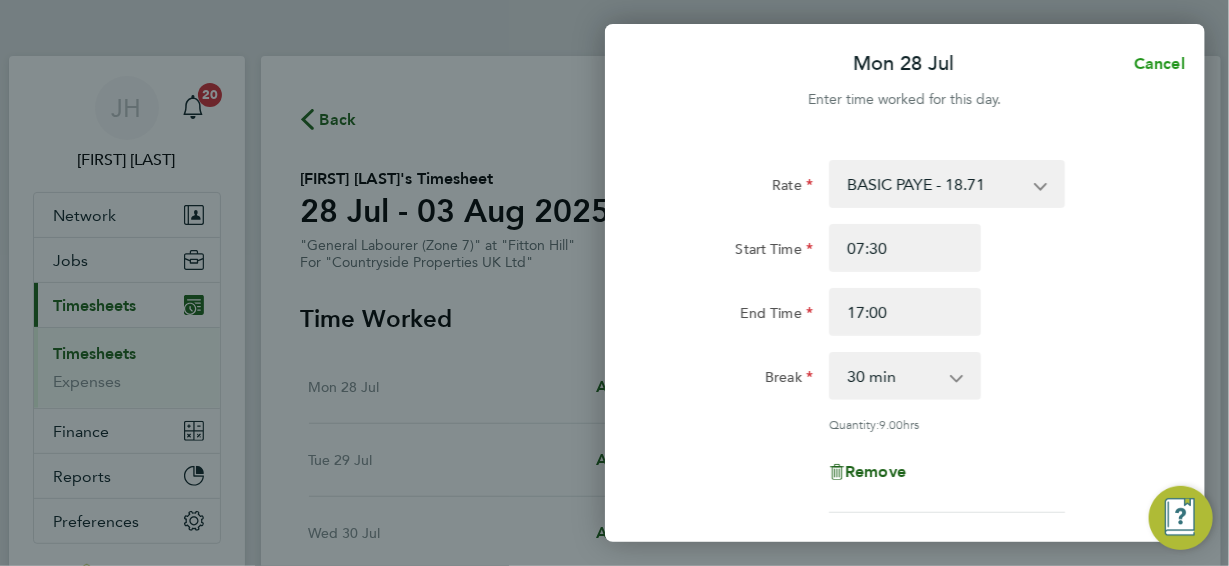 click on "Cancel" 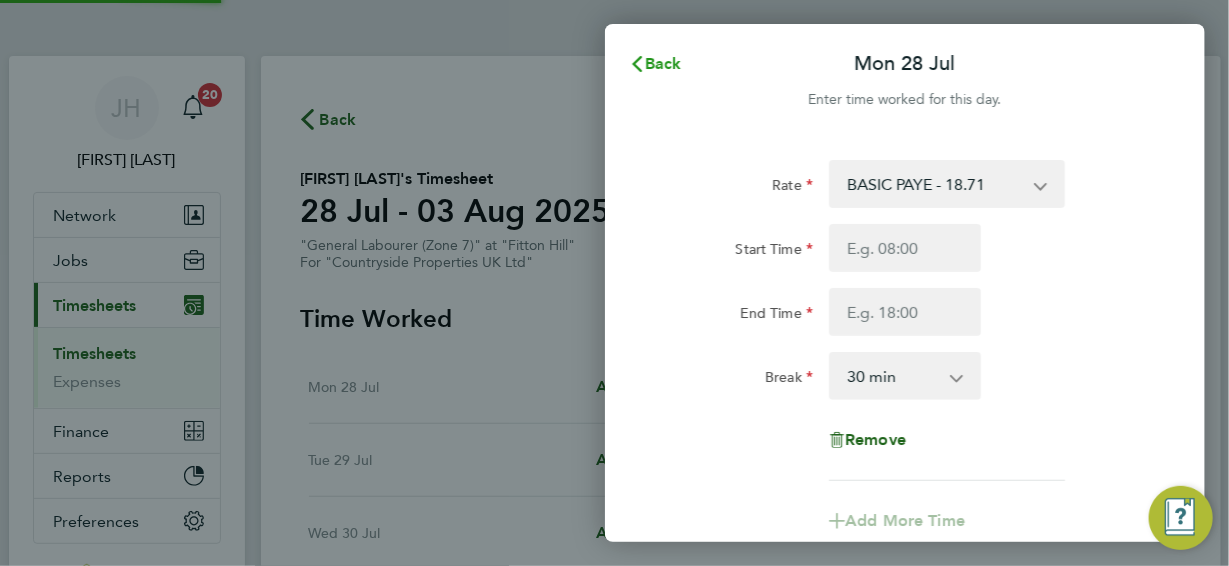 click on "Back" 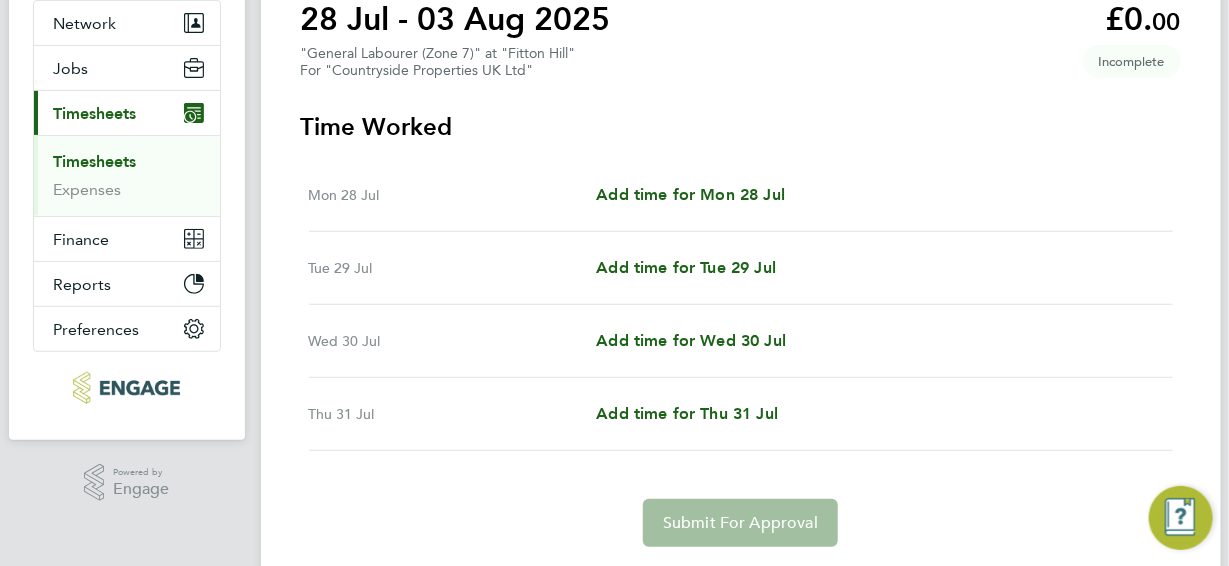 scroll, scrollTop: 200, scrollLeft: 0, axis: vertical 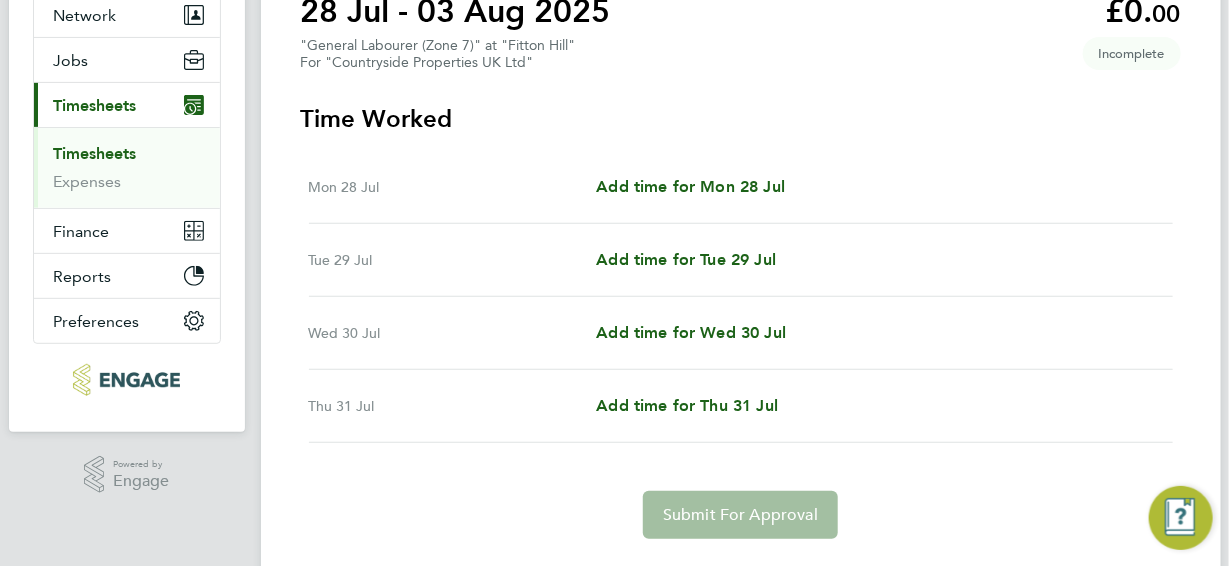 type 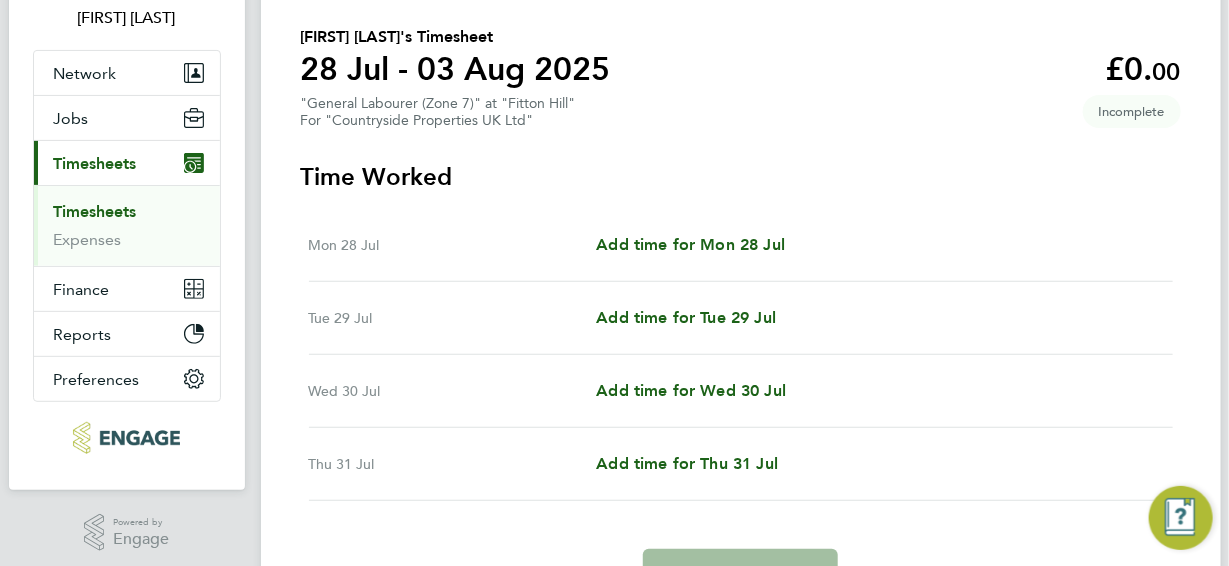scroll, scrollTop: 139, scrollLeft: 0, axis: vertical 